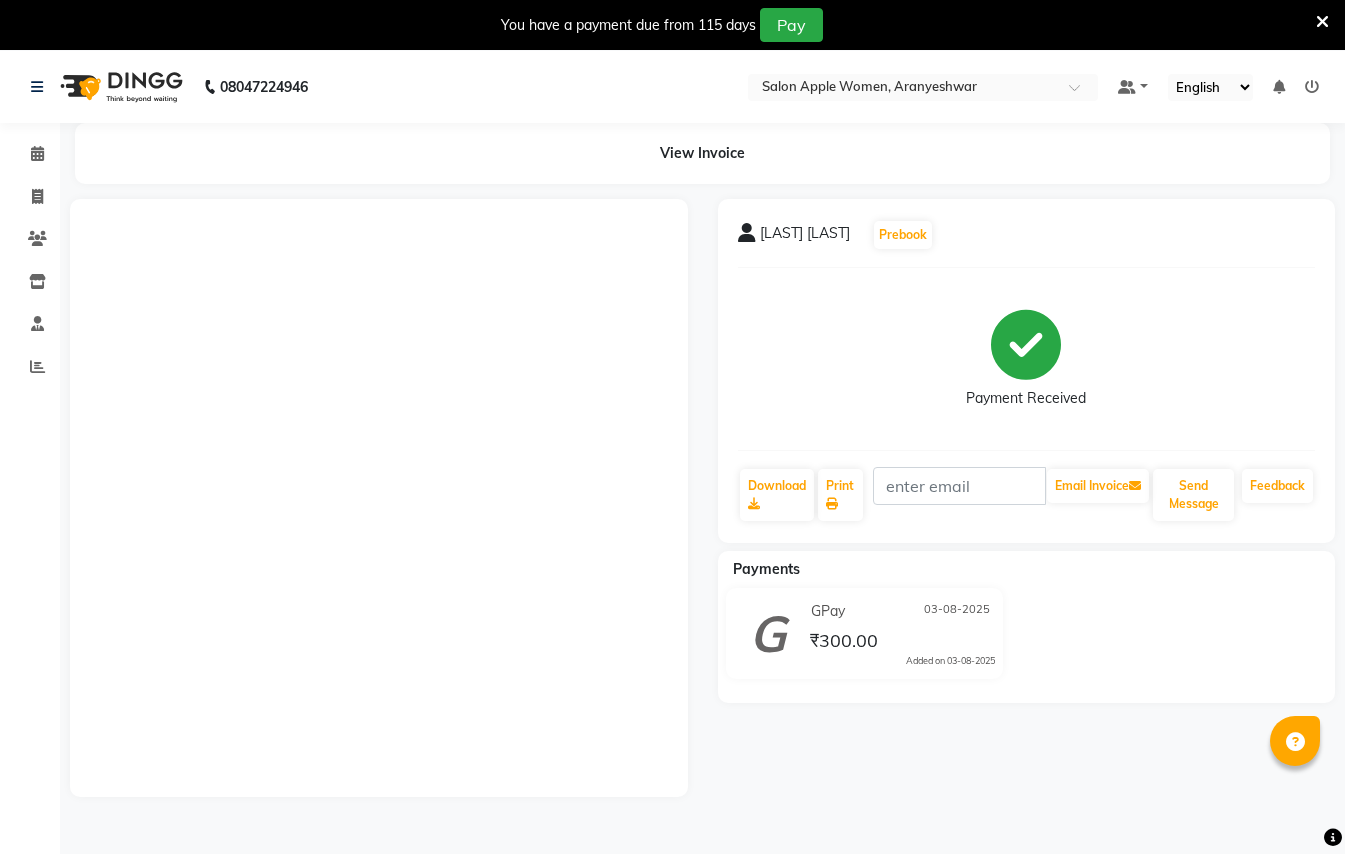 scroll, scrollTop: 50, scrollLeft: 0, axis: vertical 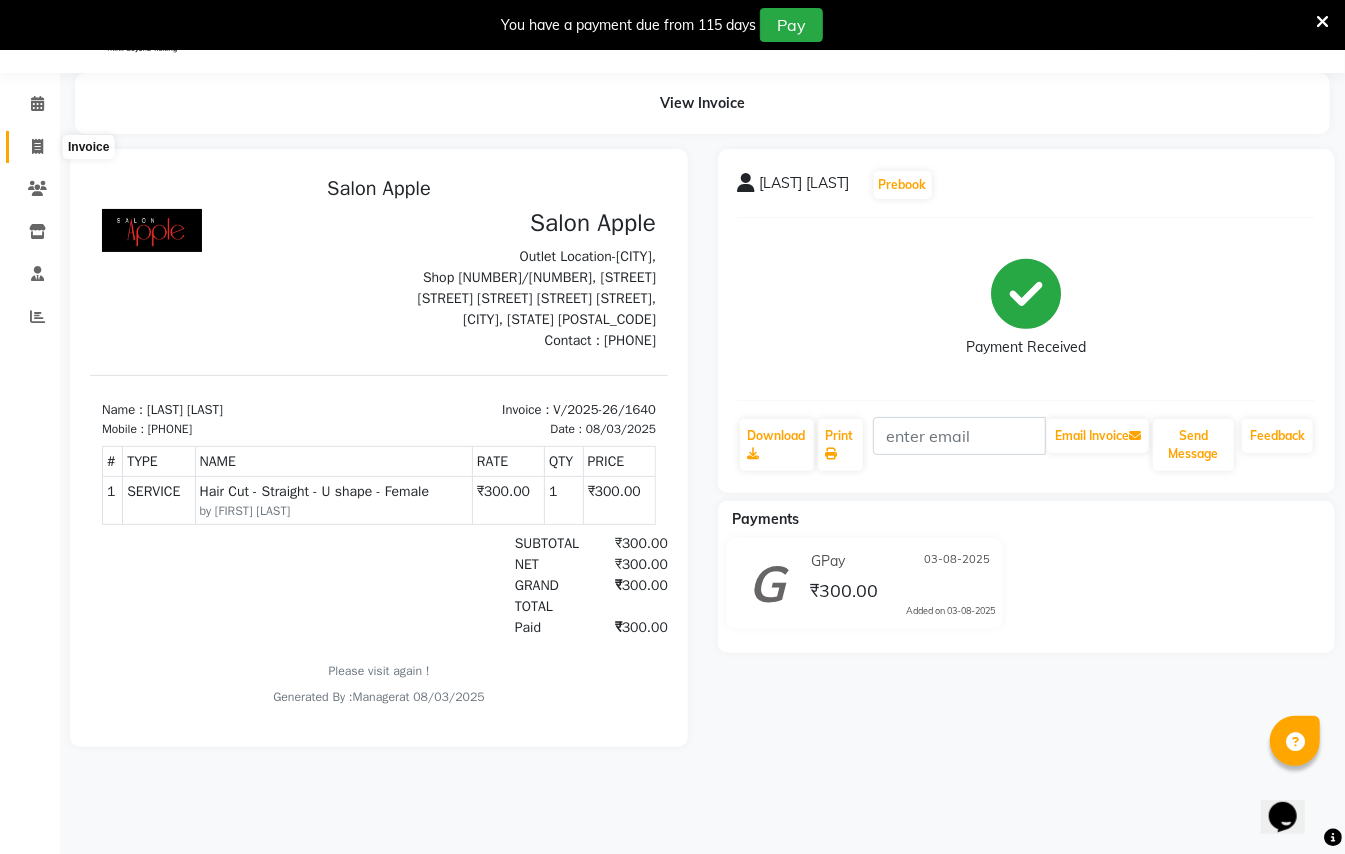 drag, startPoint x: 38, startPoint y: 140, endPoint x: 52, endPoint y: 126, distance: 19.79899 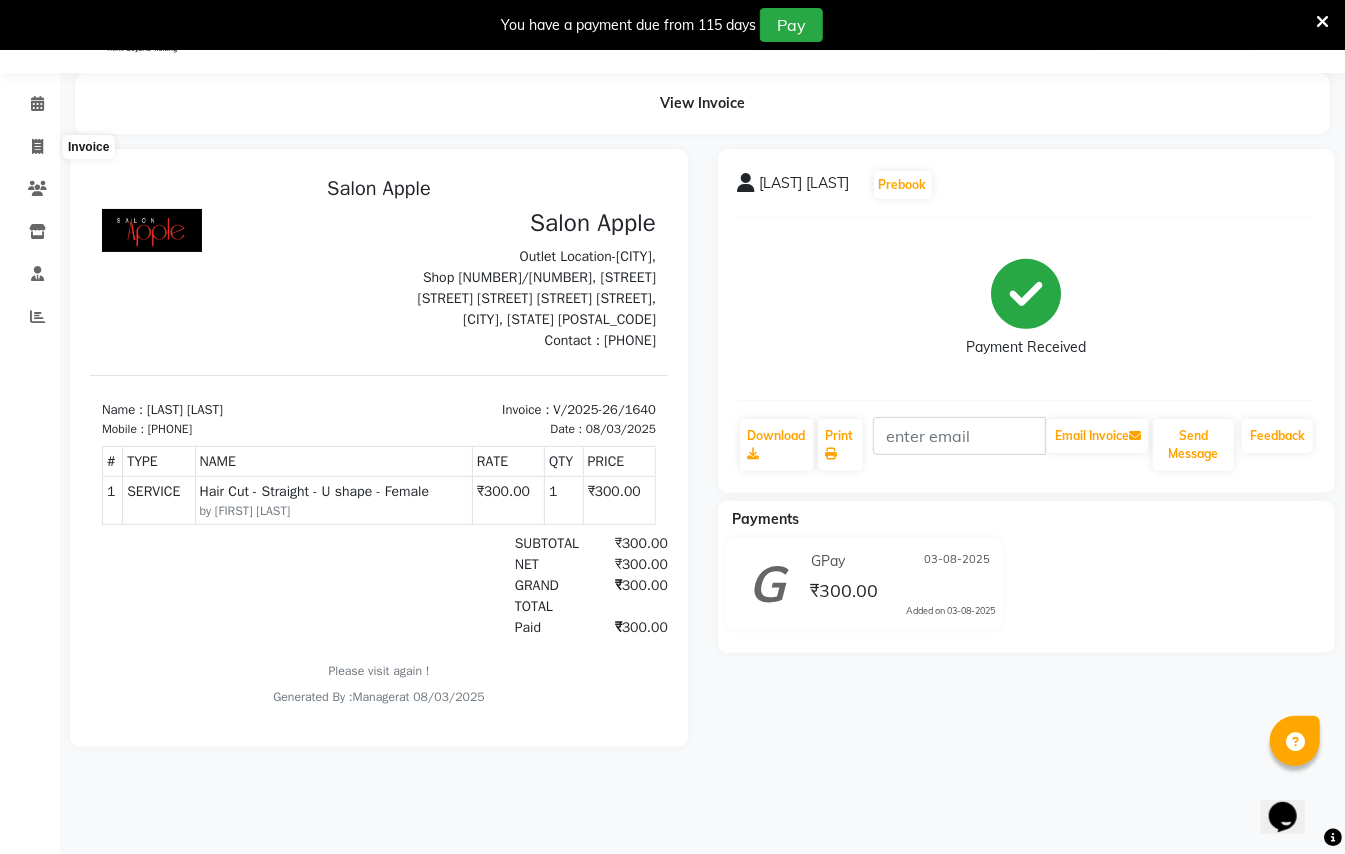 select on "123" 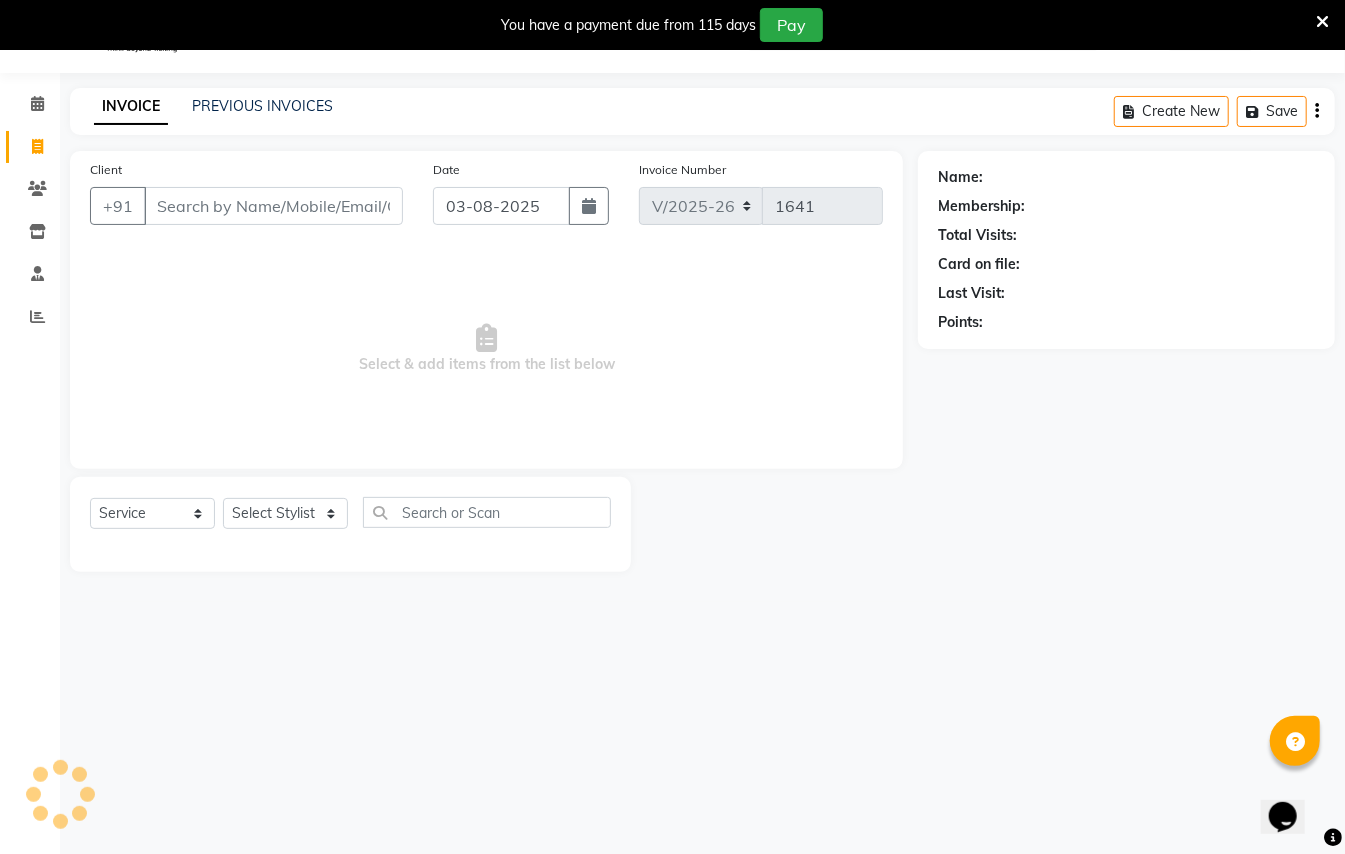 click on "Client" at bounding box center (273, 206) 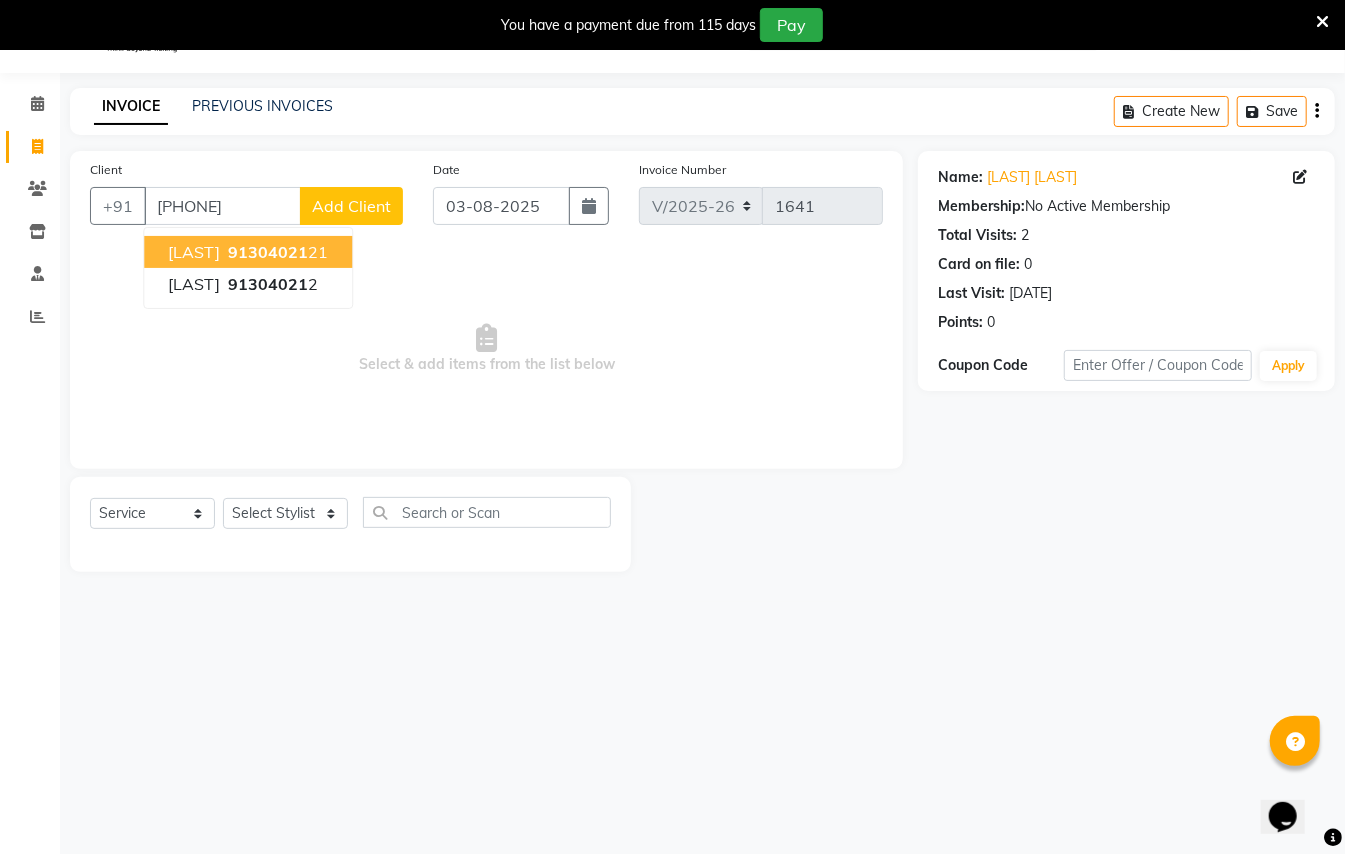 click on "[LAST] [LAST] [NUMBER]" at bounding box center [248, 252] 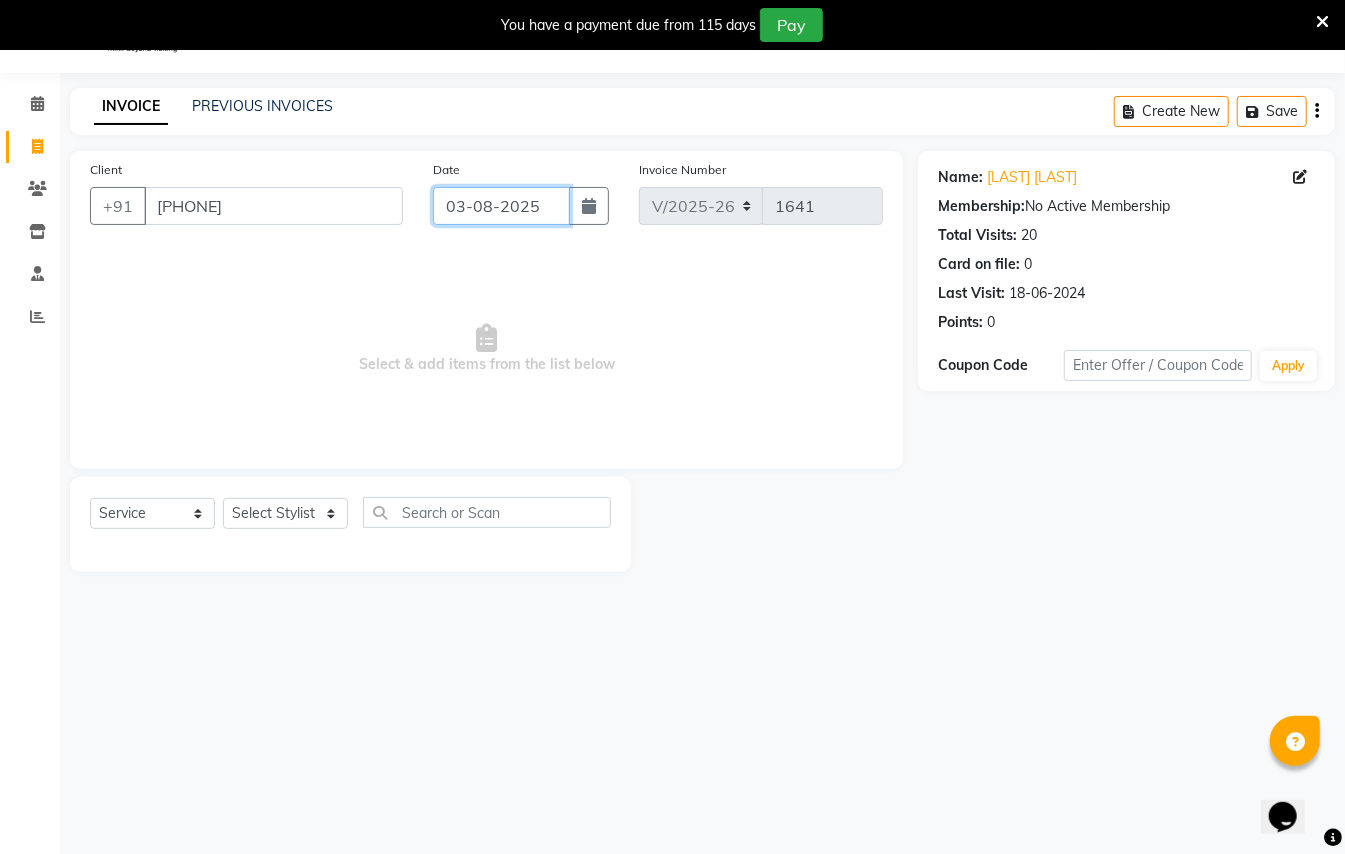 click on "03-08-2025" 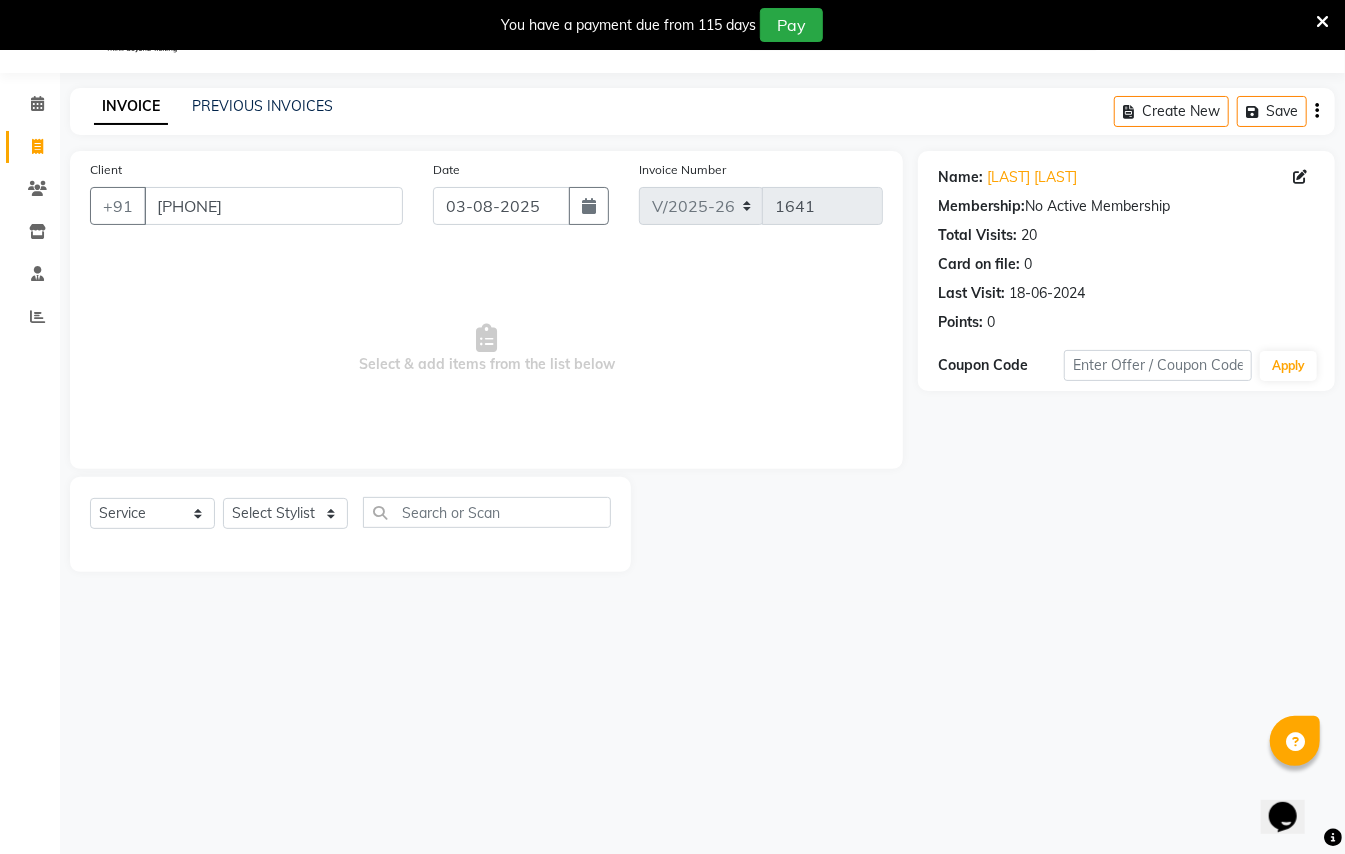 select on "8" 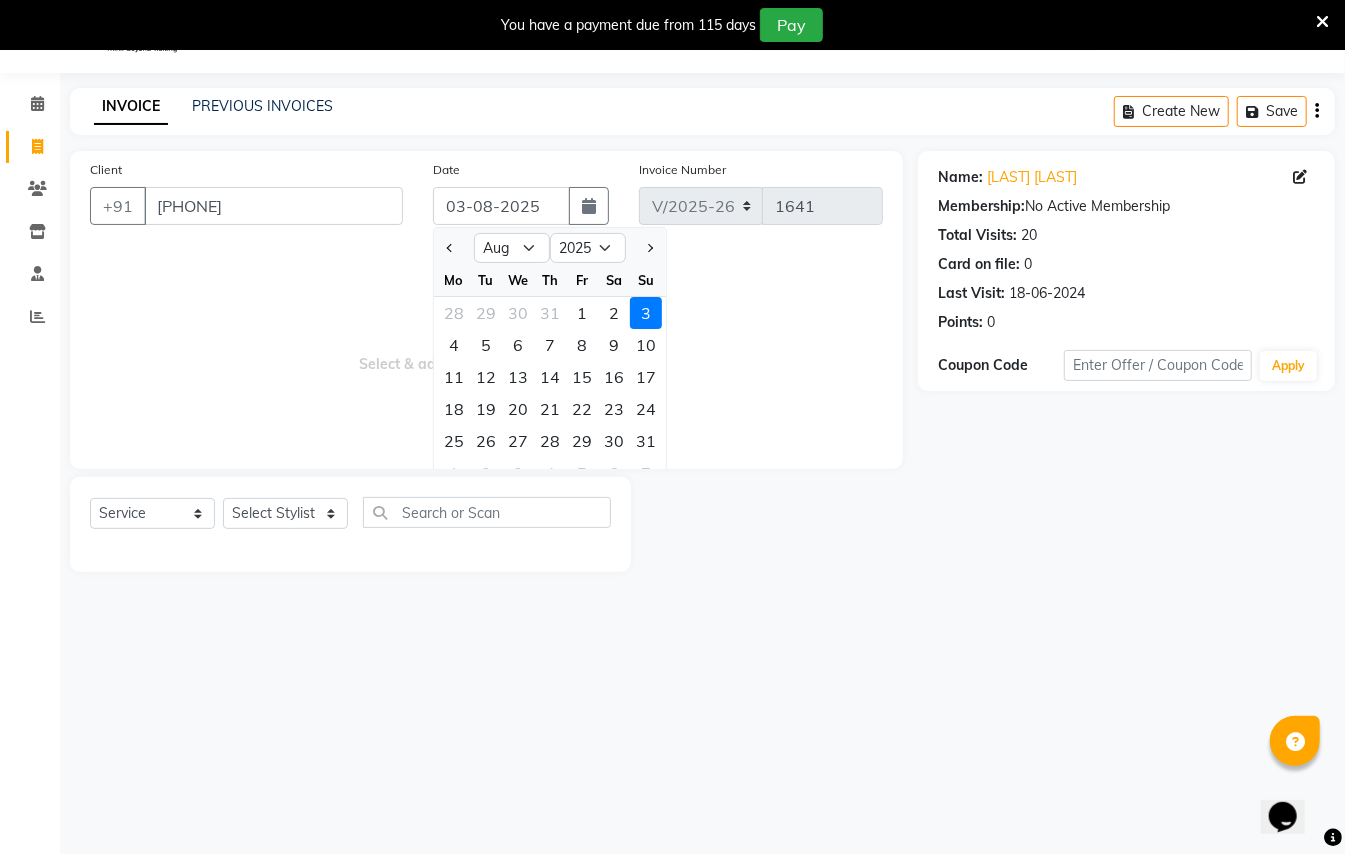 drag, startPoint x: 146, startPoint y: 358, endPoint x: 209, endPoint y: 429, distance: 94.92102 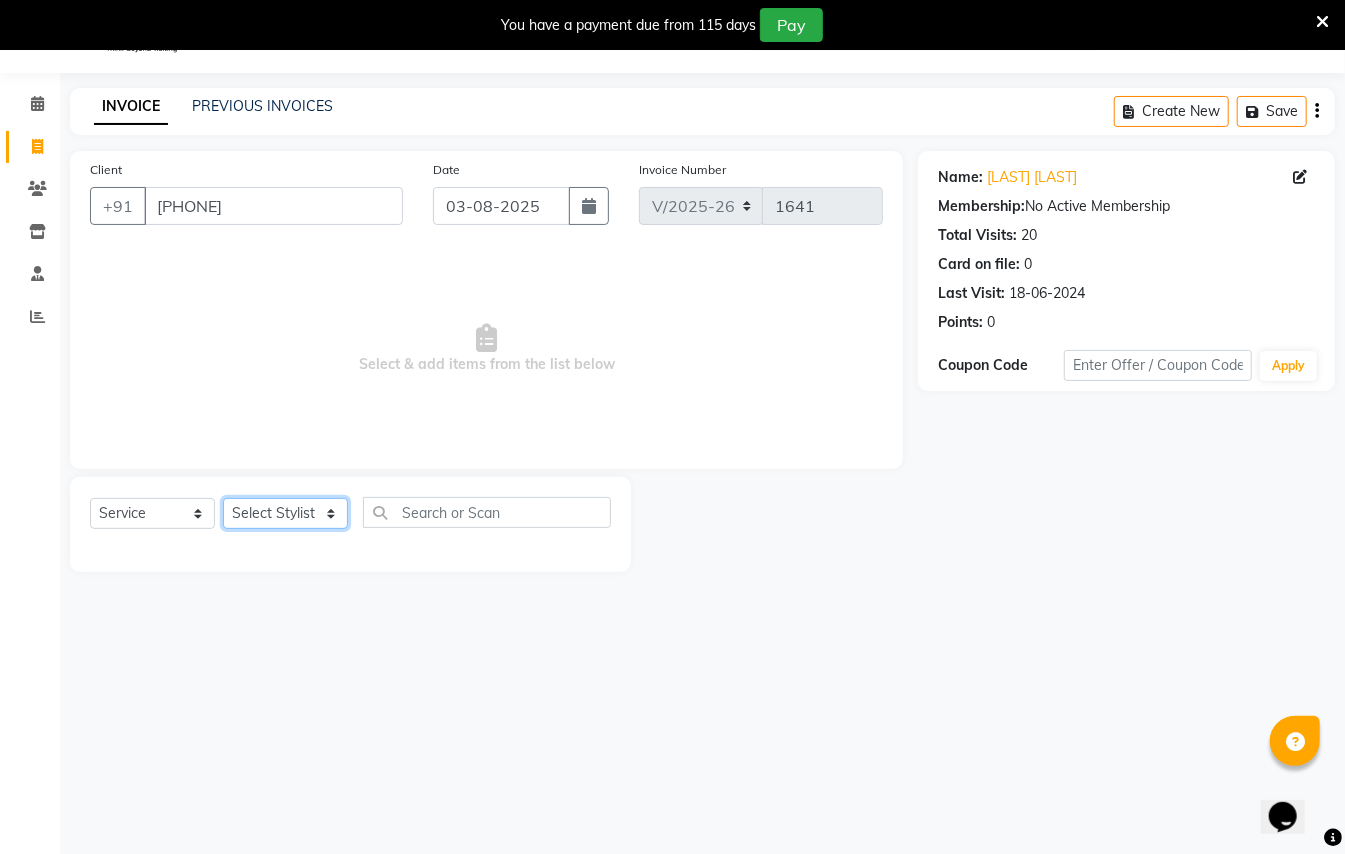 click on "Select Stylist [FIRST] [LAST] [FIRST] [LAST] [FIRST] [LAST] [LAST] Manager [LAST]  [LAST] Owner [FIRST] [LAST]" 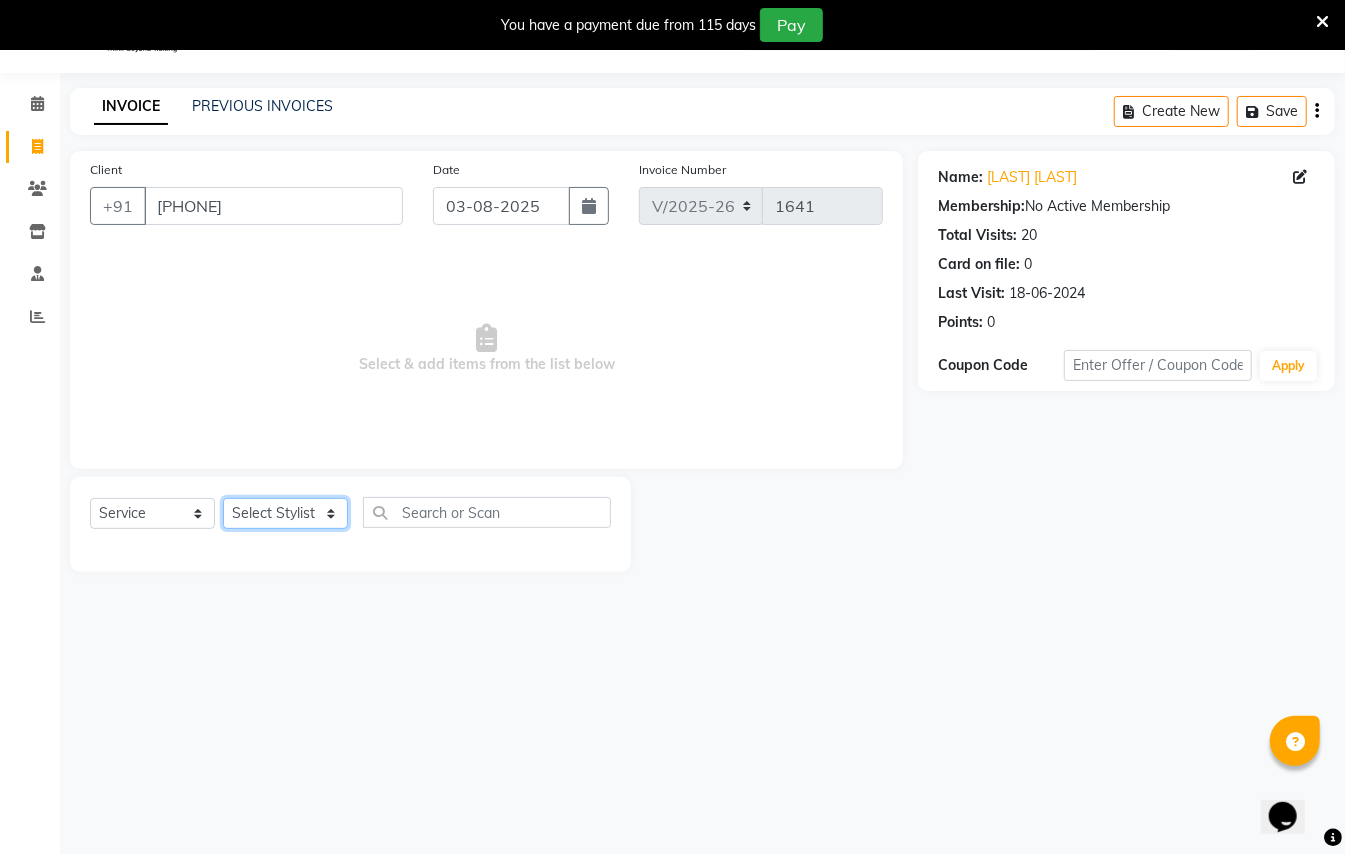 select on "7322" 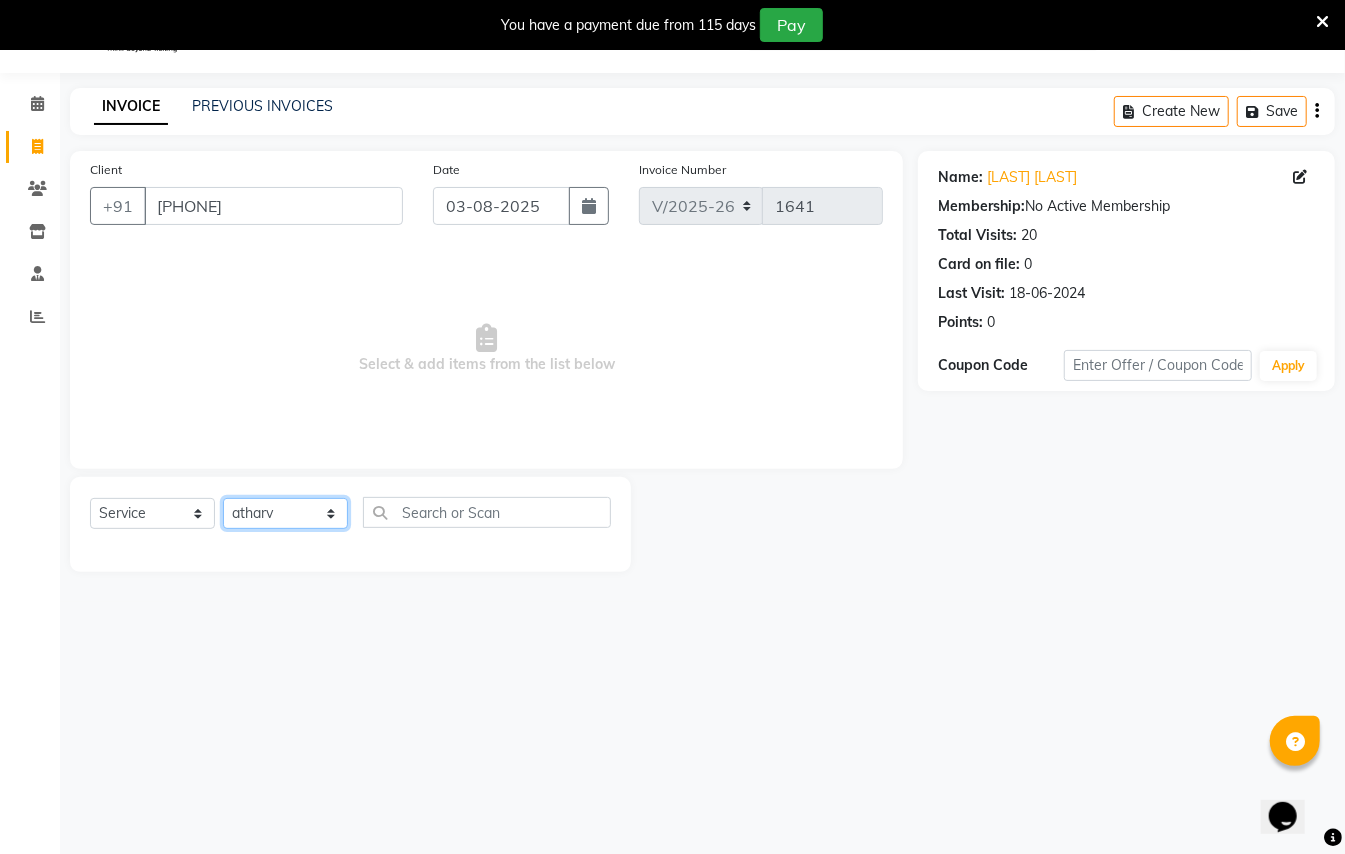 click on "Select Stylist [FIRST] [LAST] [FIRST] [LAST] [FIRST] [LAST] [LAST] Manager [LAST]  [LAST] Owner [FIRST] [LAST]" 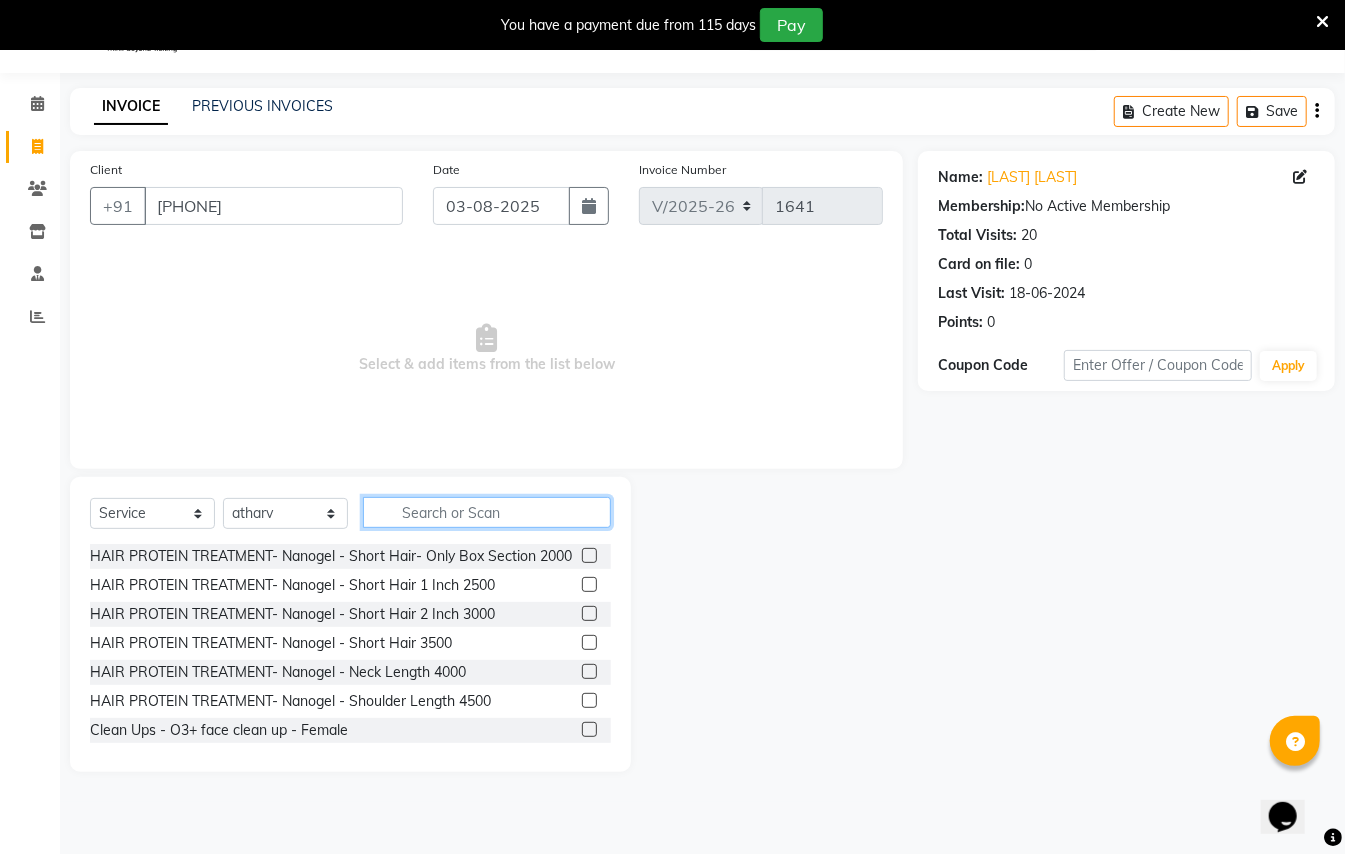 click 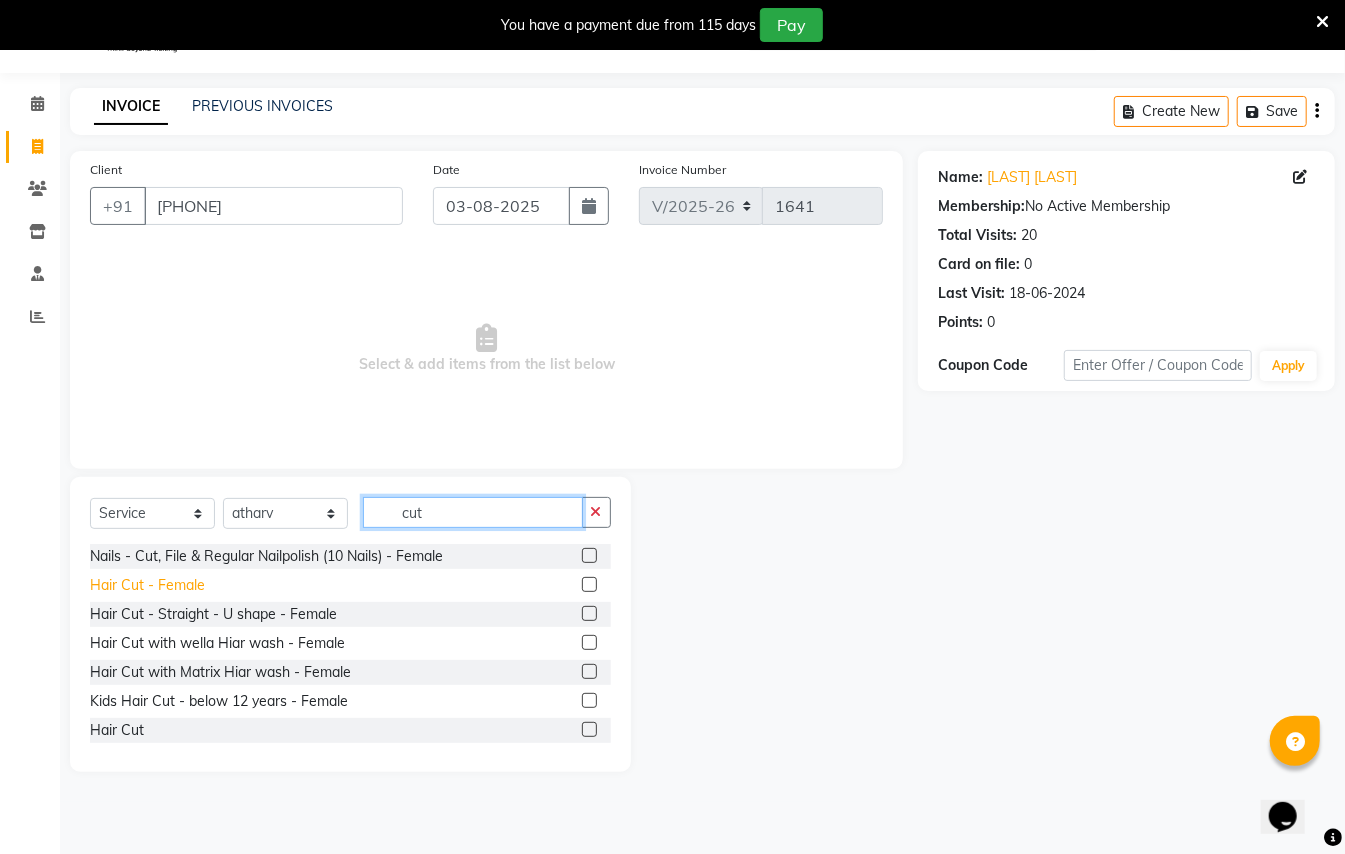 type on "cut" 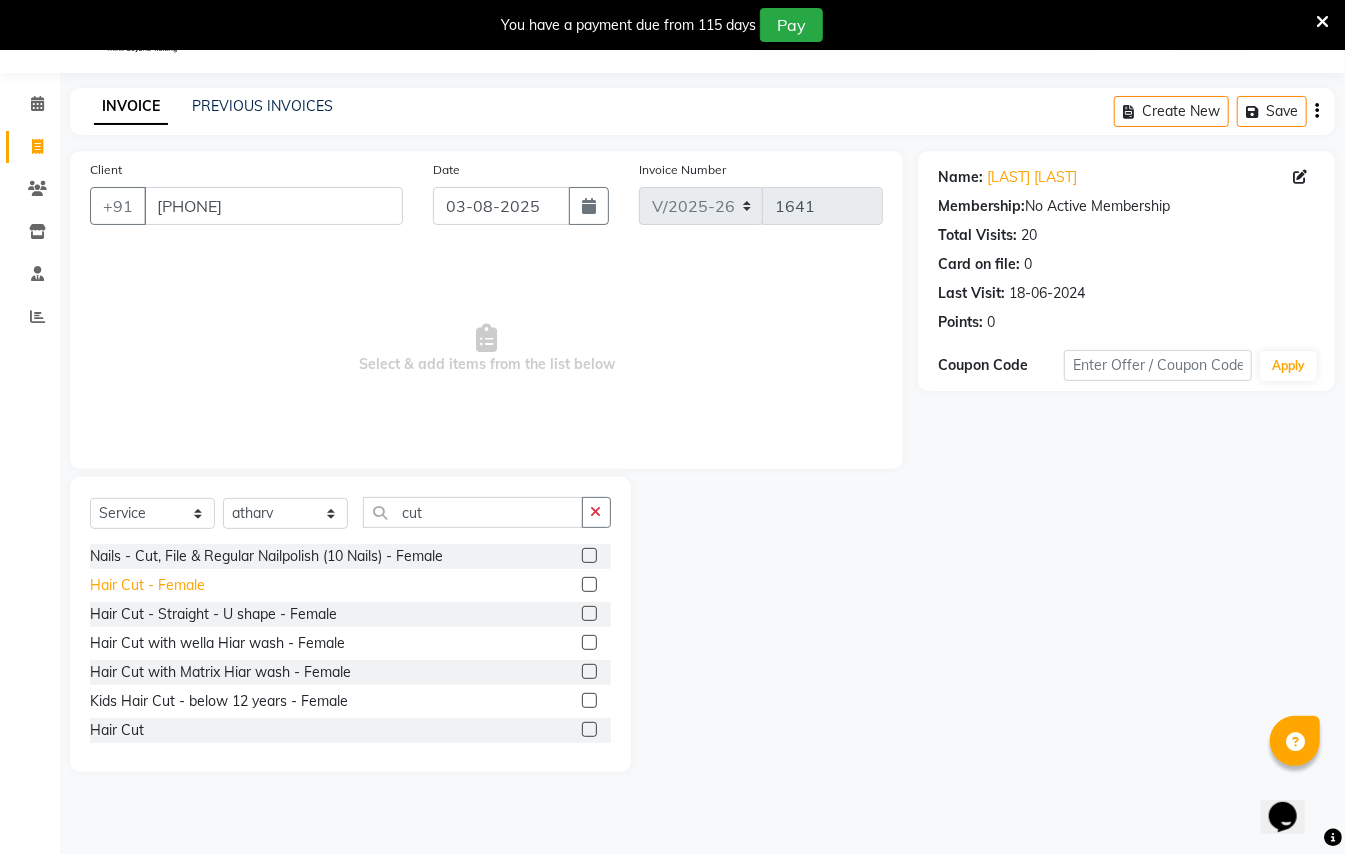 click on "Hair Cut - Female" 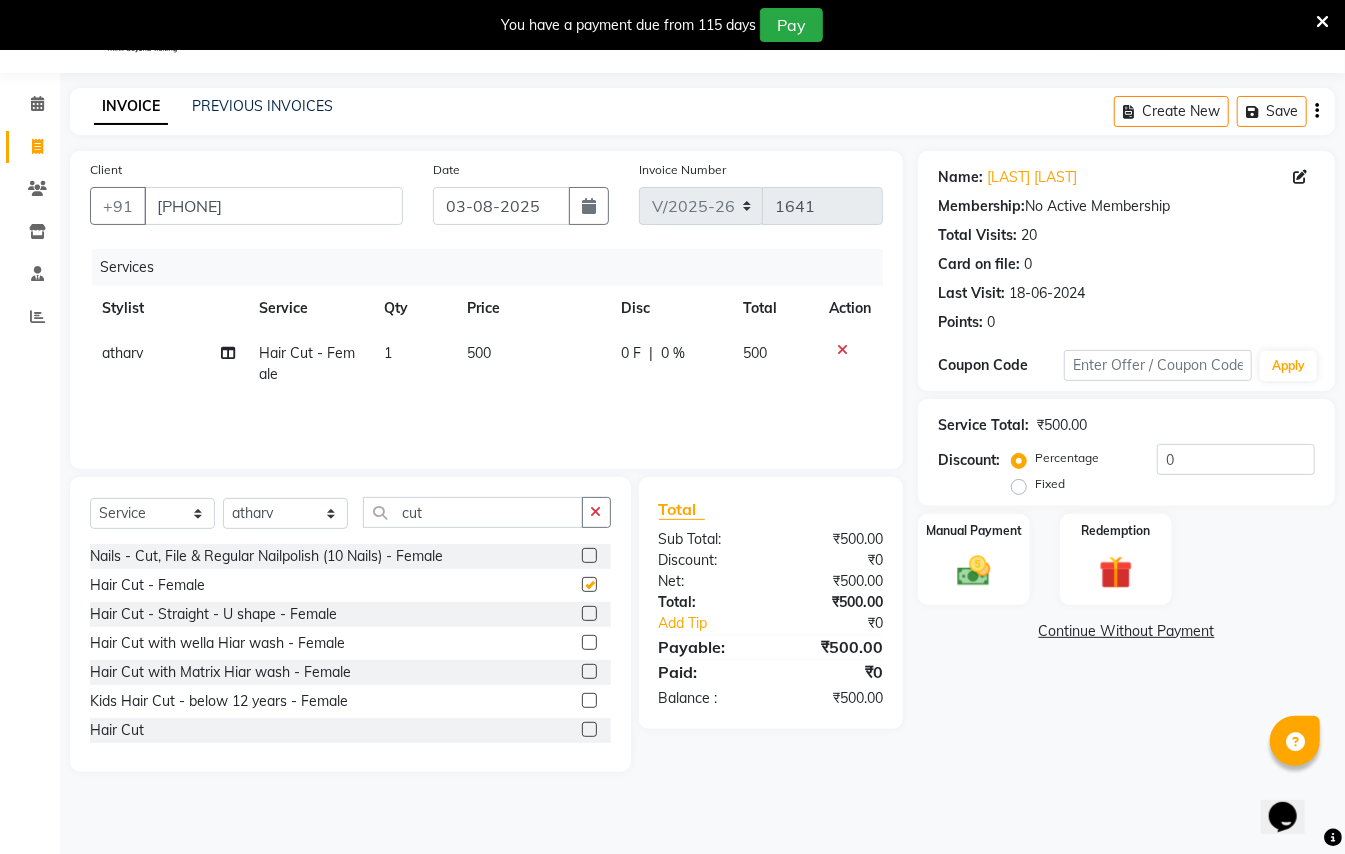 checkbox on "false" 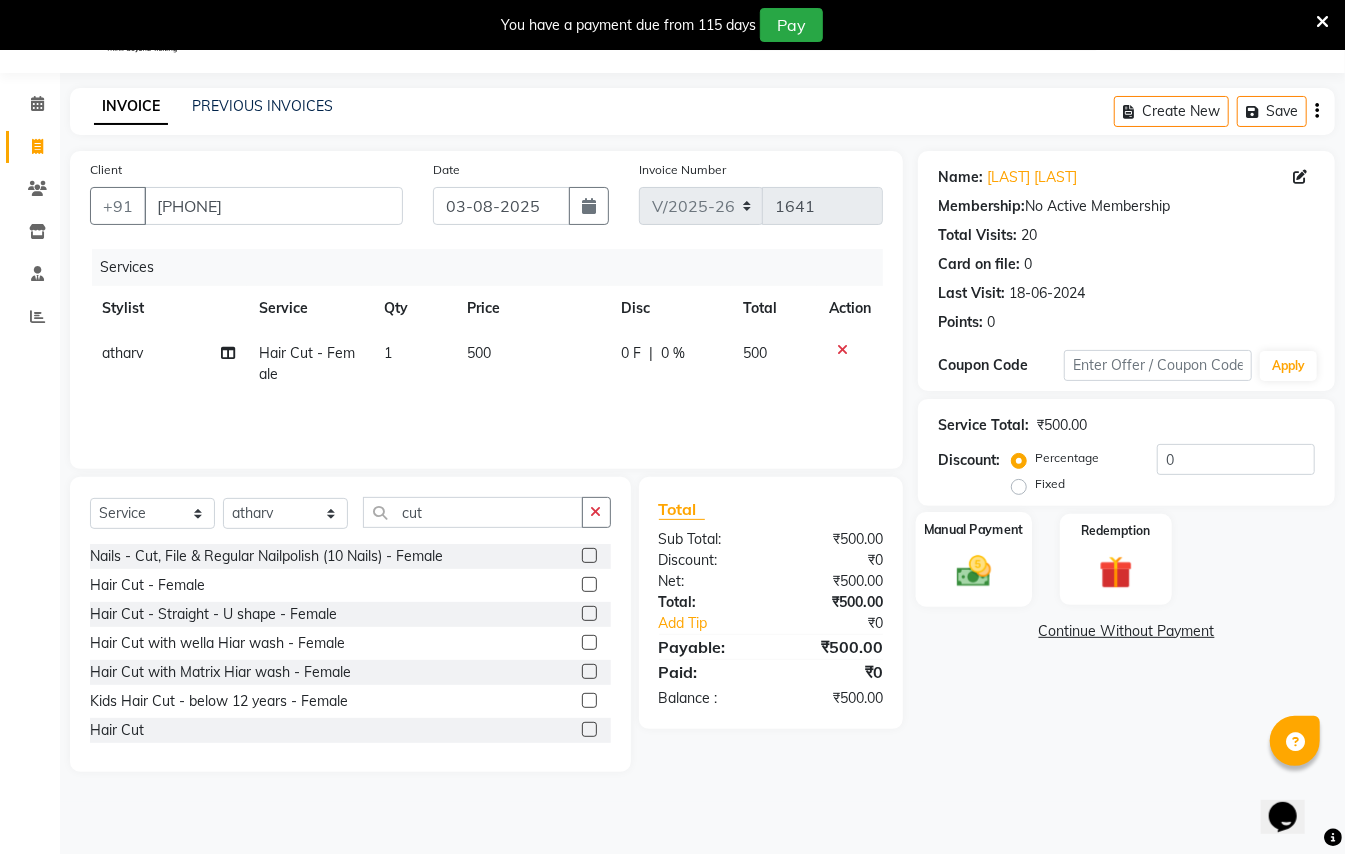 click 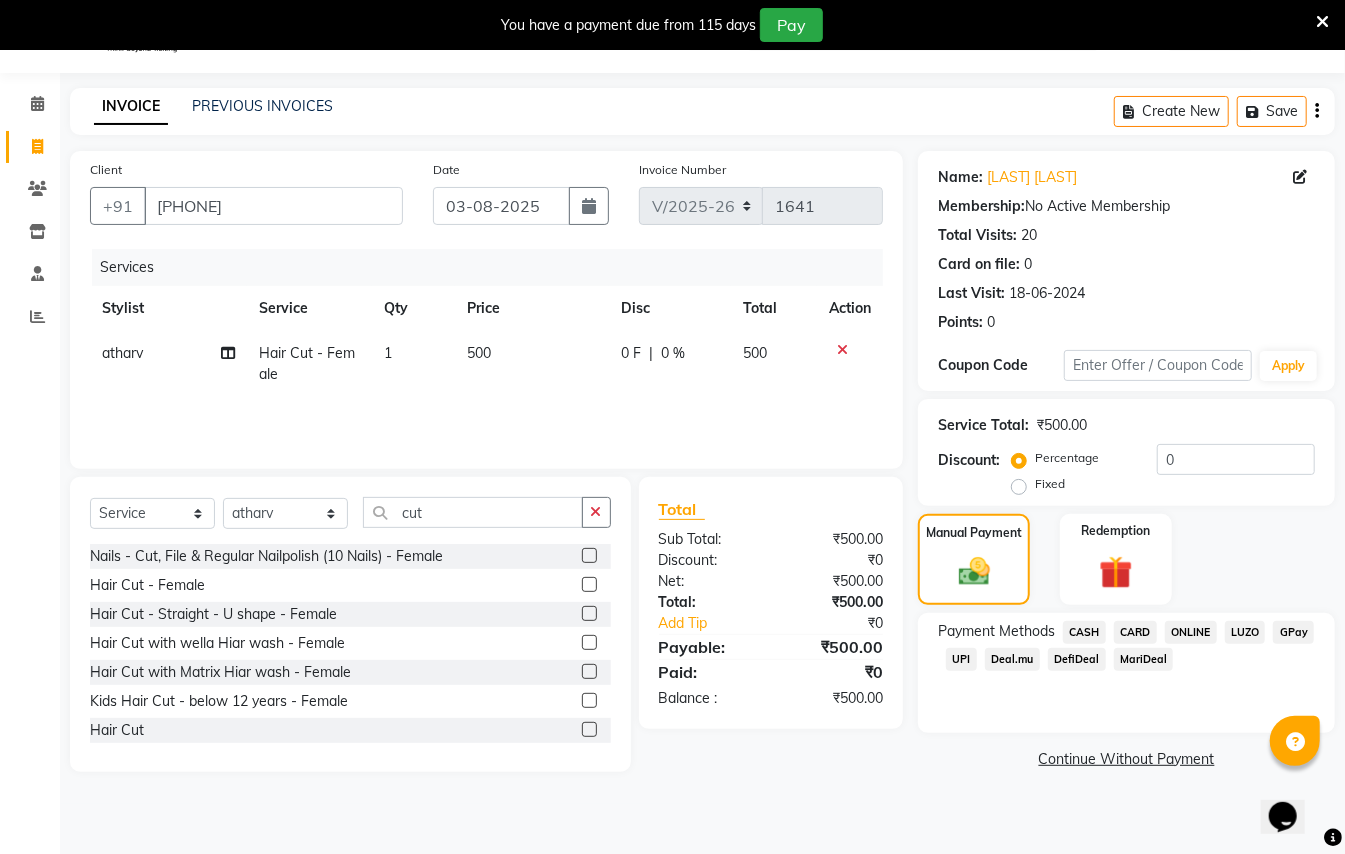 click on "CASH" 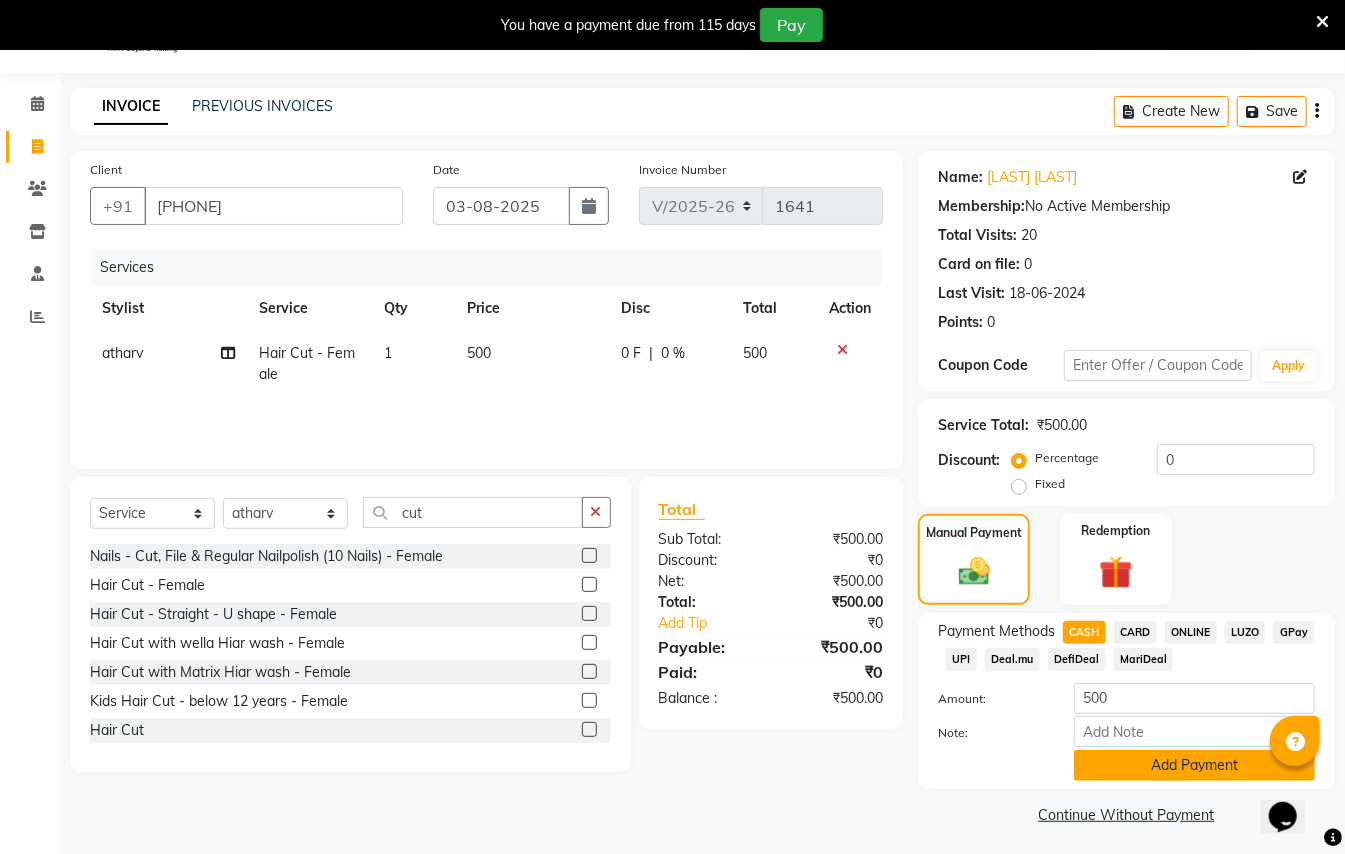 click on "Add Payment" 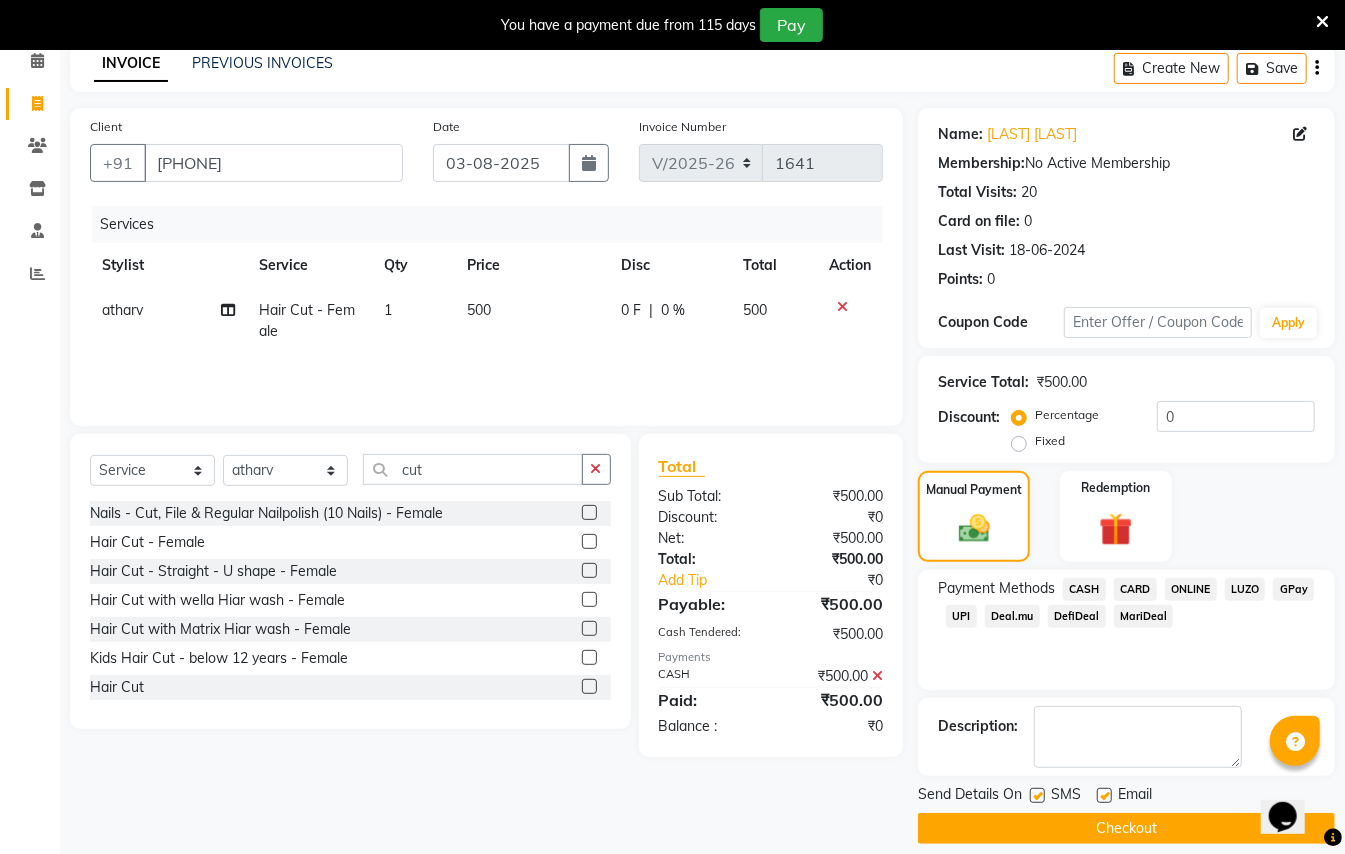 scroll, scrollTop: 114, scrollLeft: 0, axis: vertical 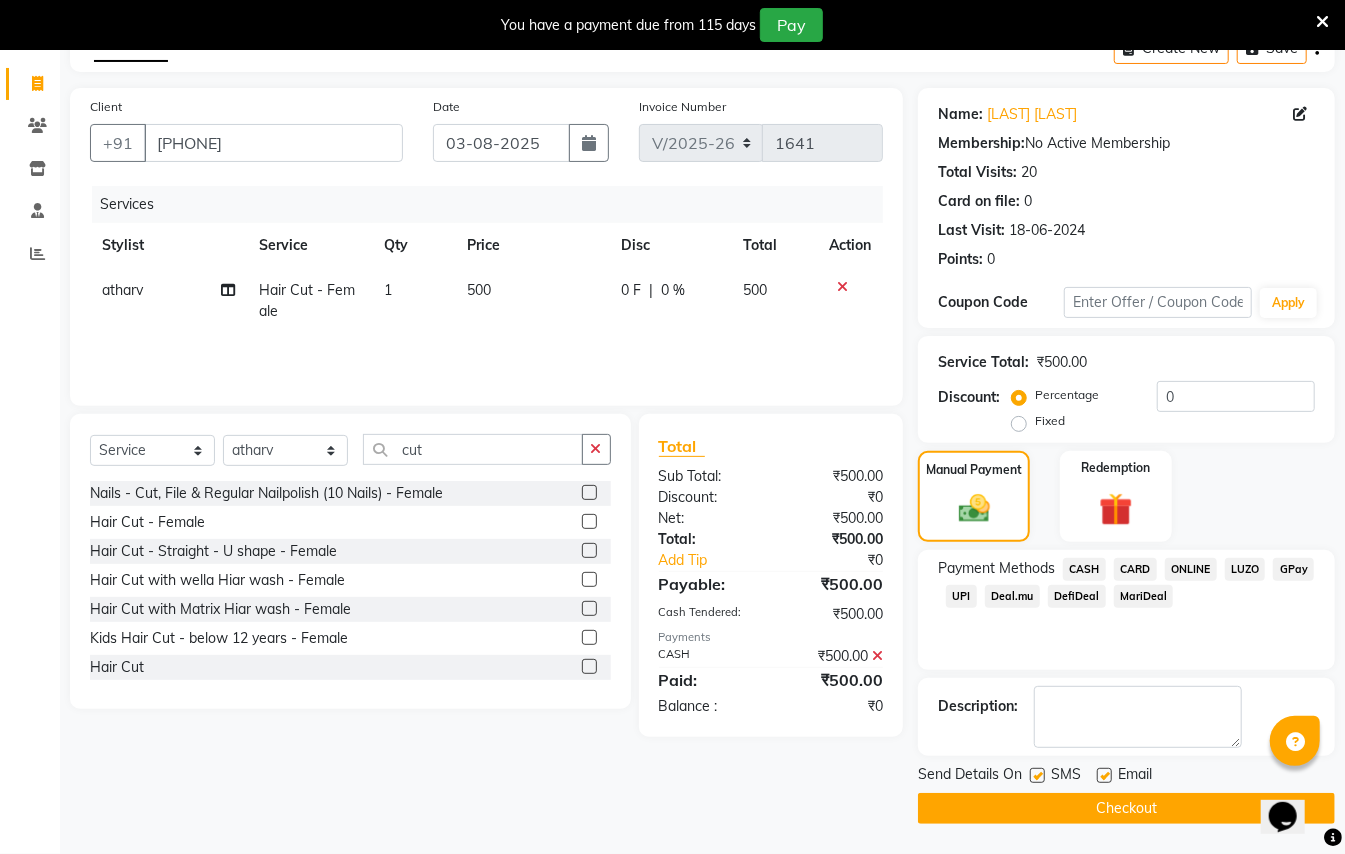 click on "Checkout" 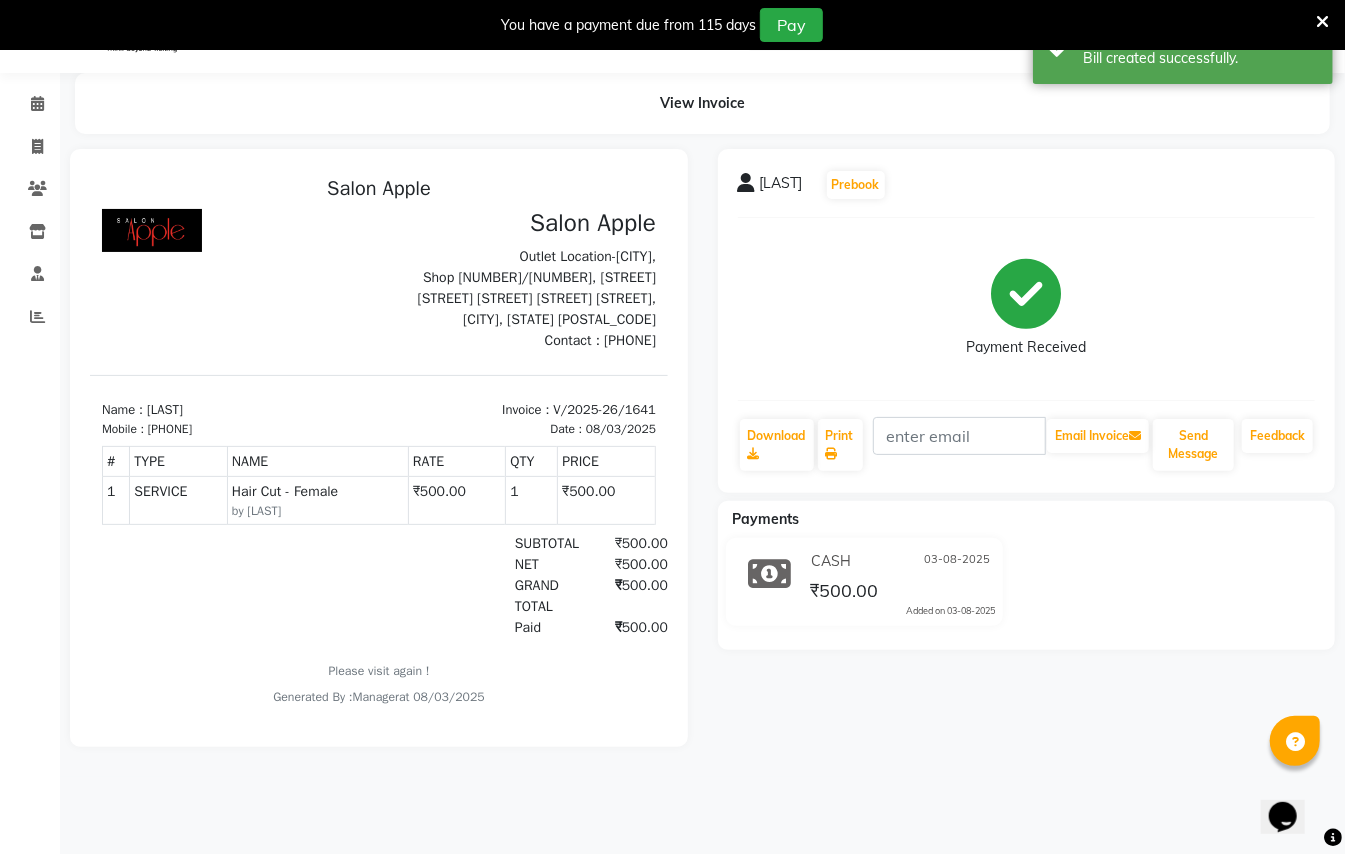 scroll, scrollTop: 0, scrollLeft: 0, axis: both 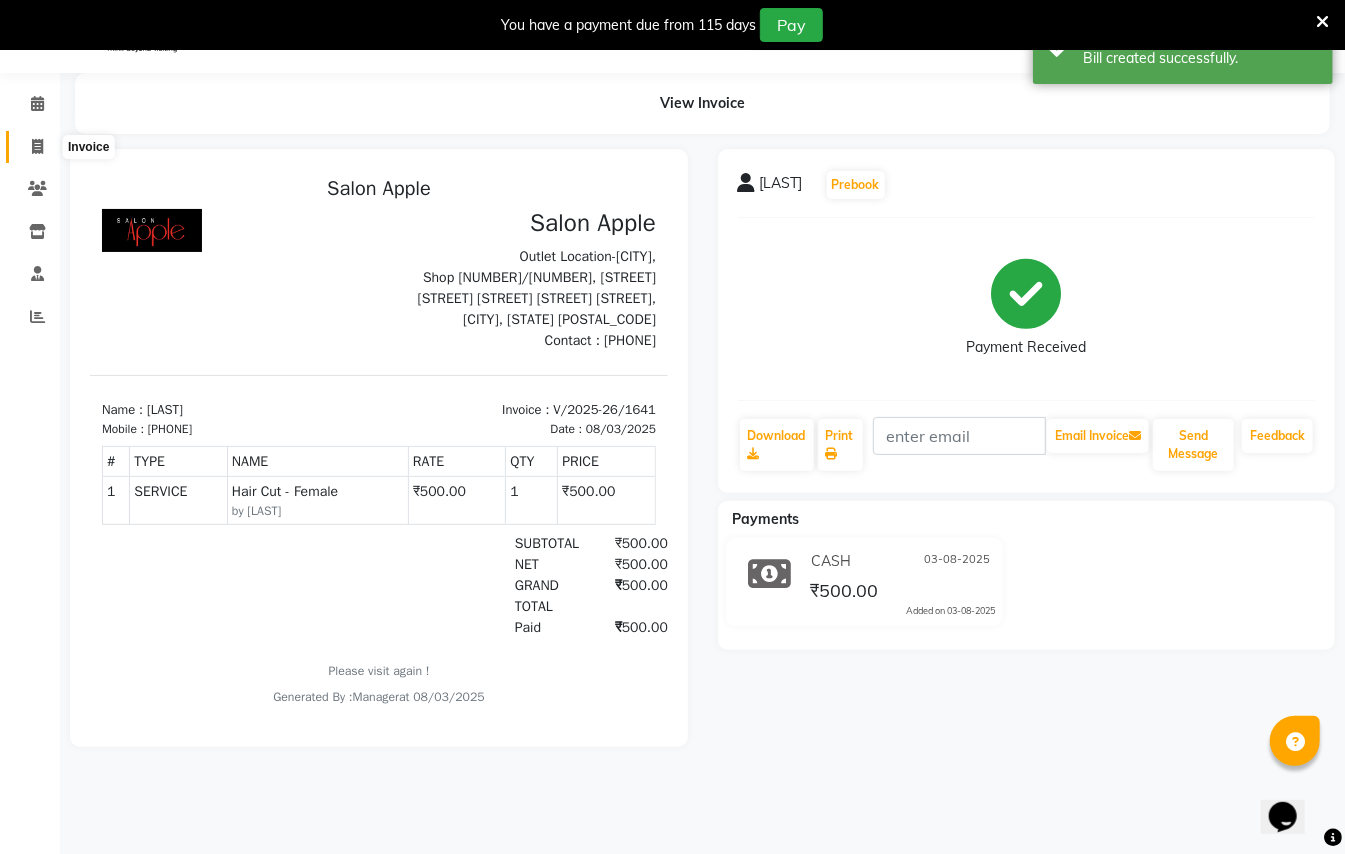 click 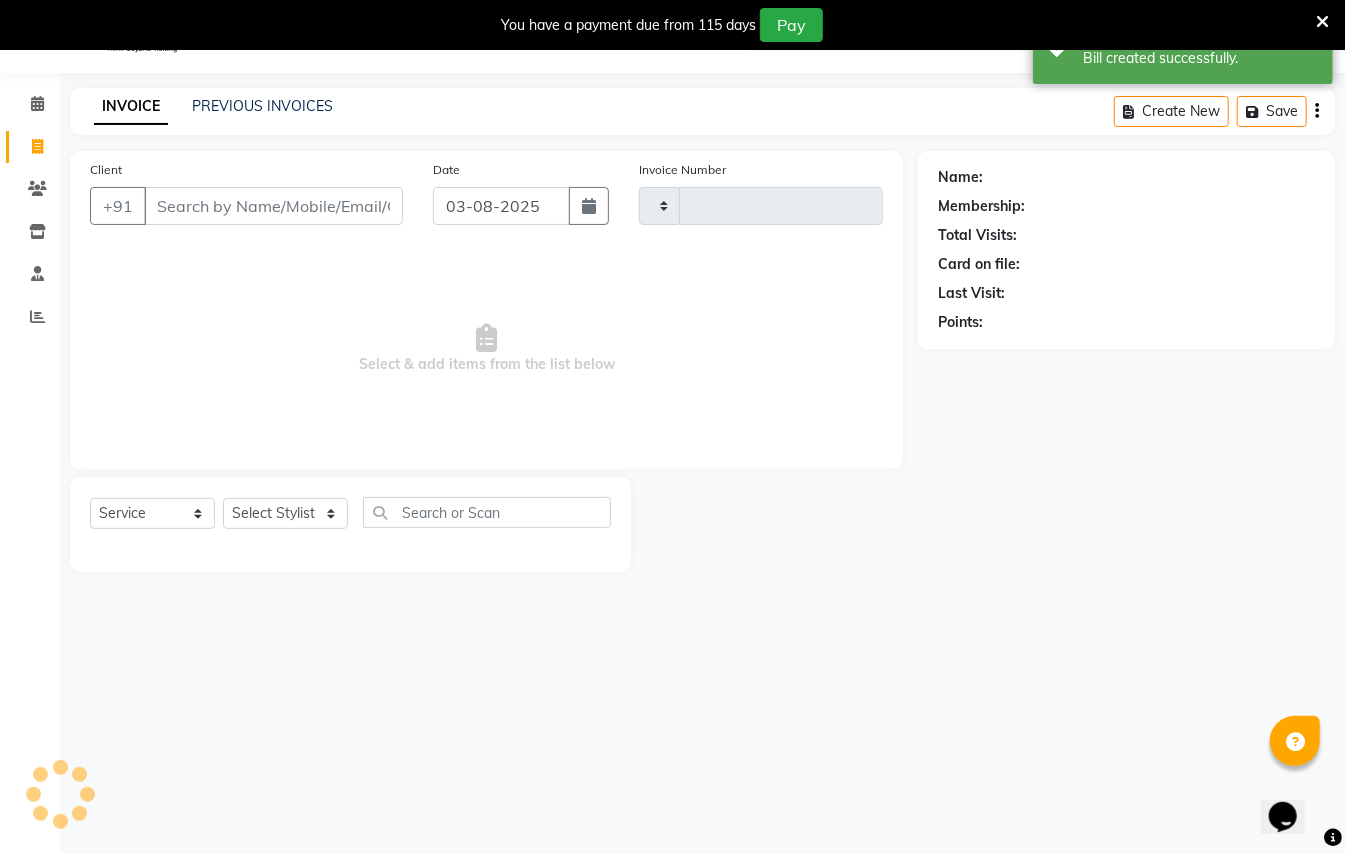 type on "1642" 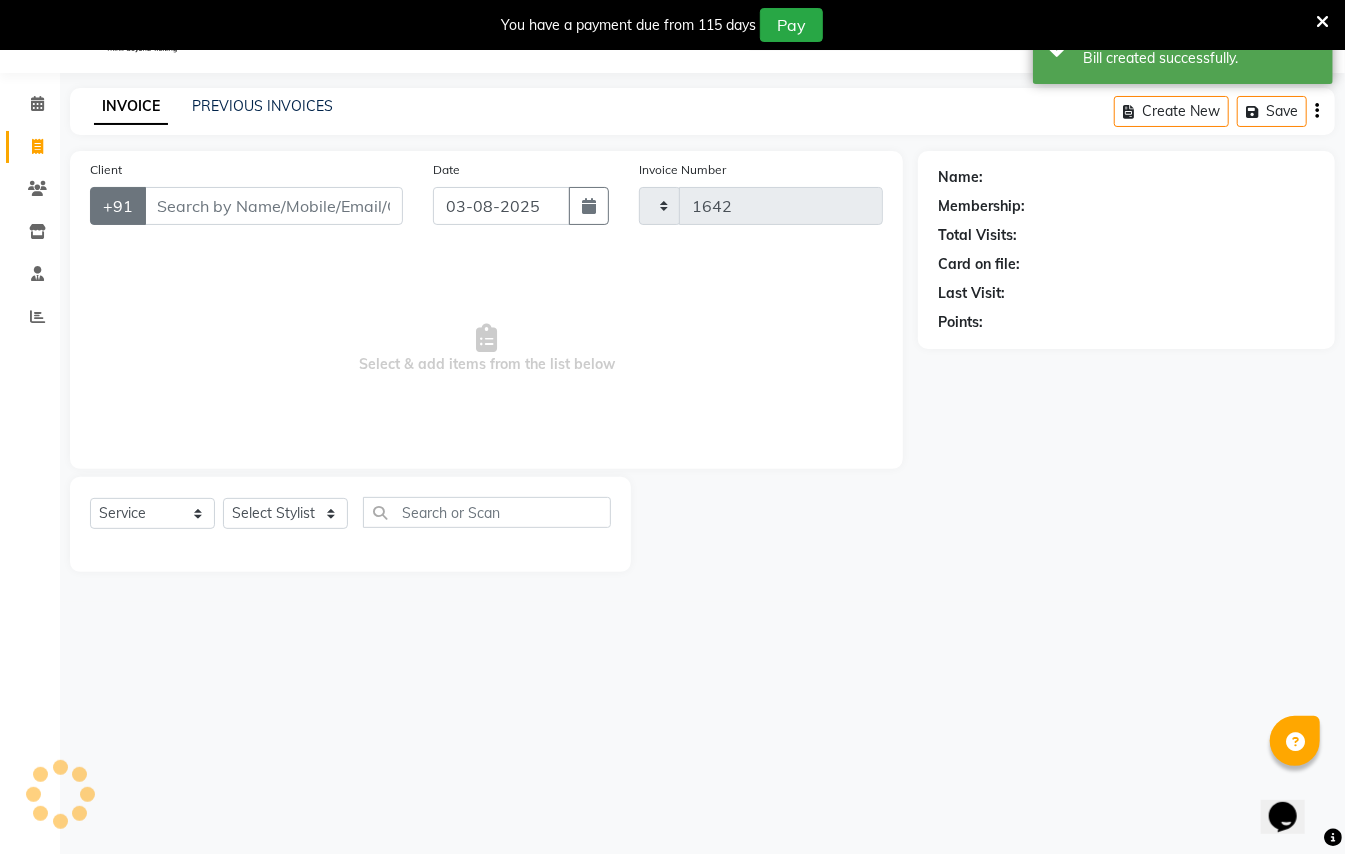 select on "123" 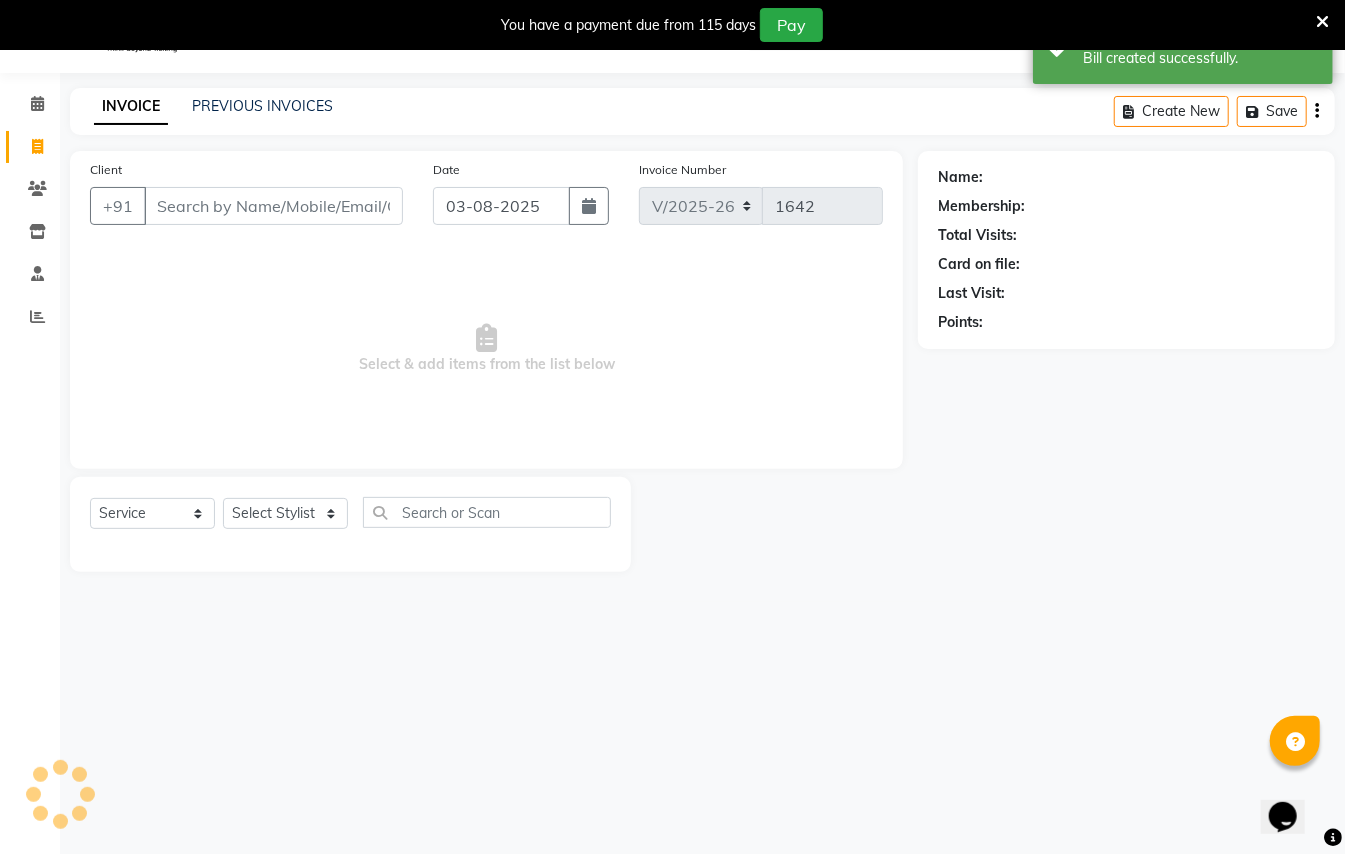 click on "Client" at bounding box center [273, 206] 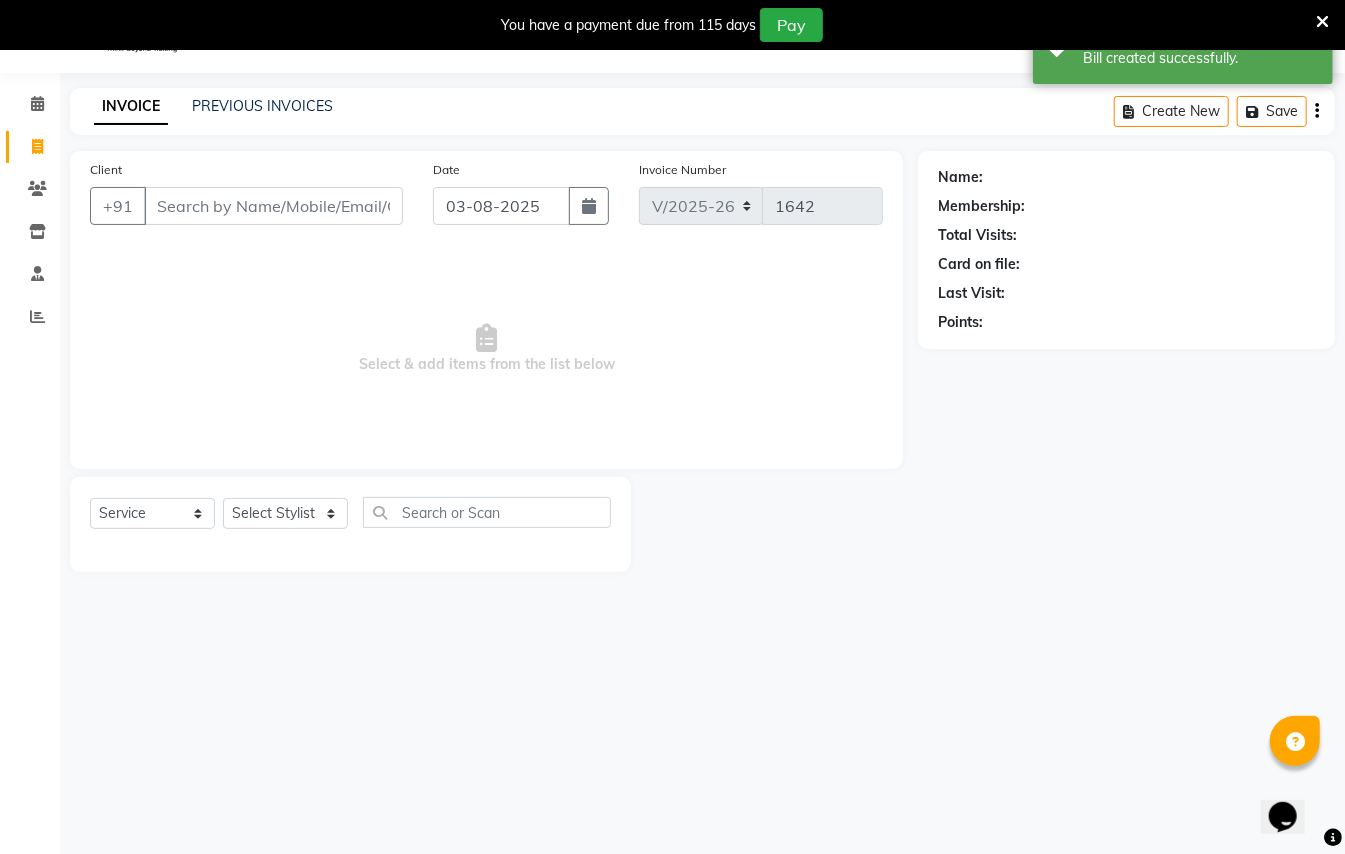click on "Client" at bounding box center [273, 206] 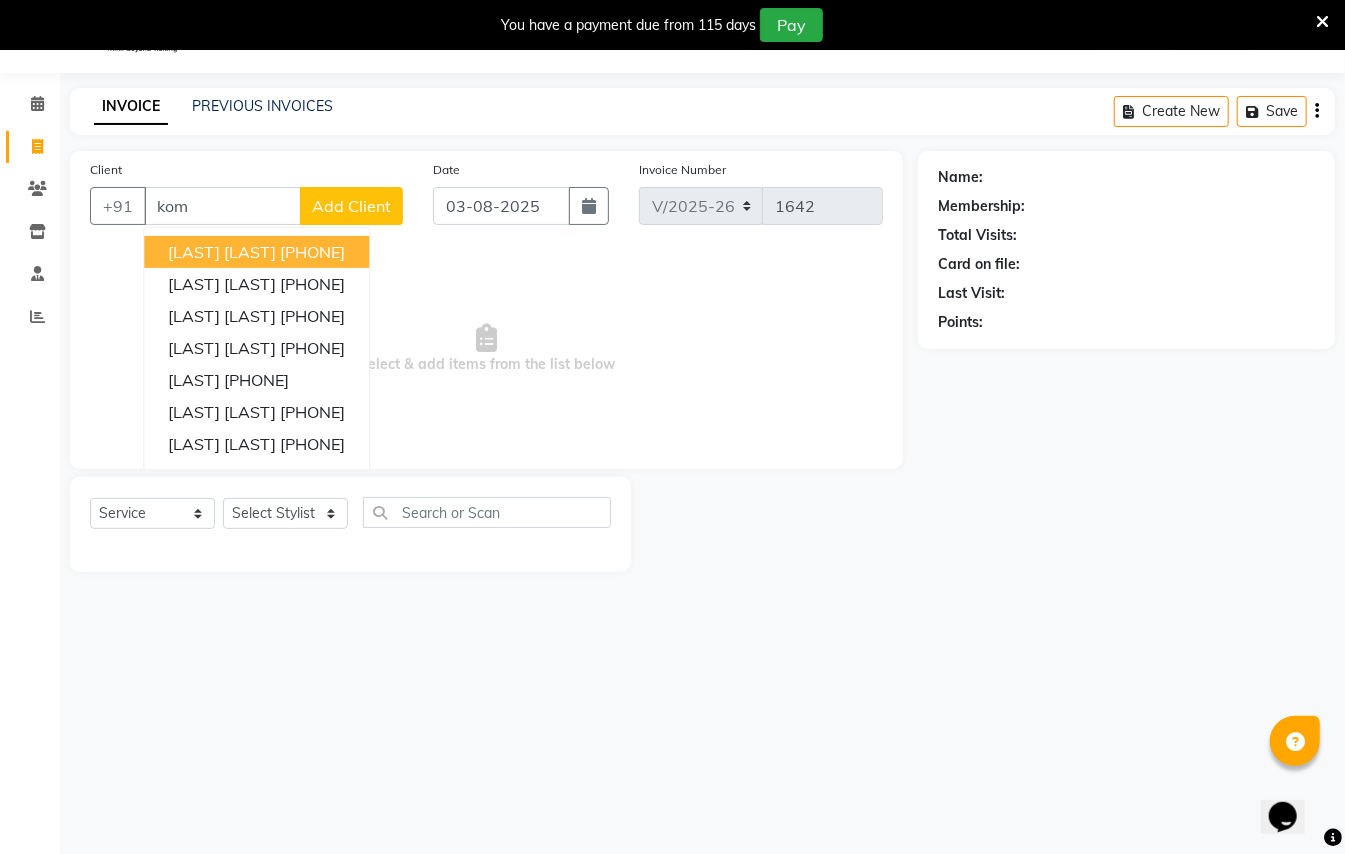 click on "[LAST] [LAST]" at bounding box center (222, 252) 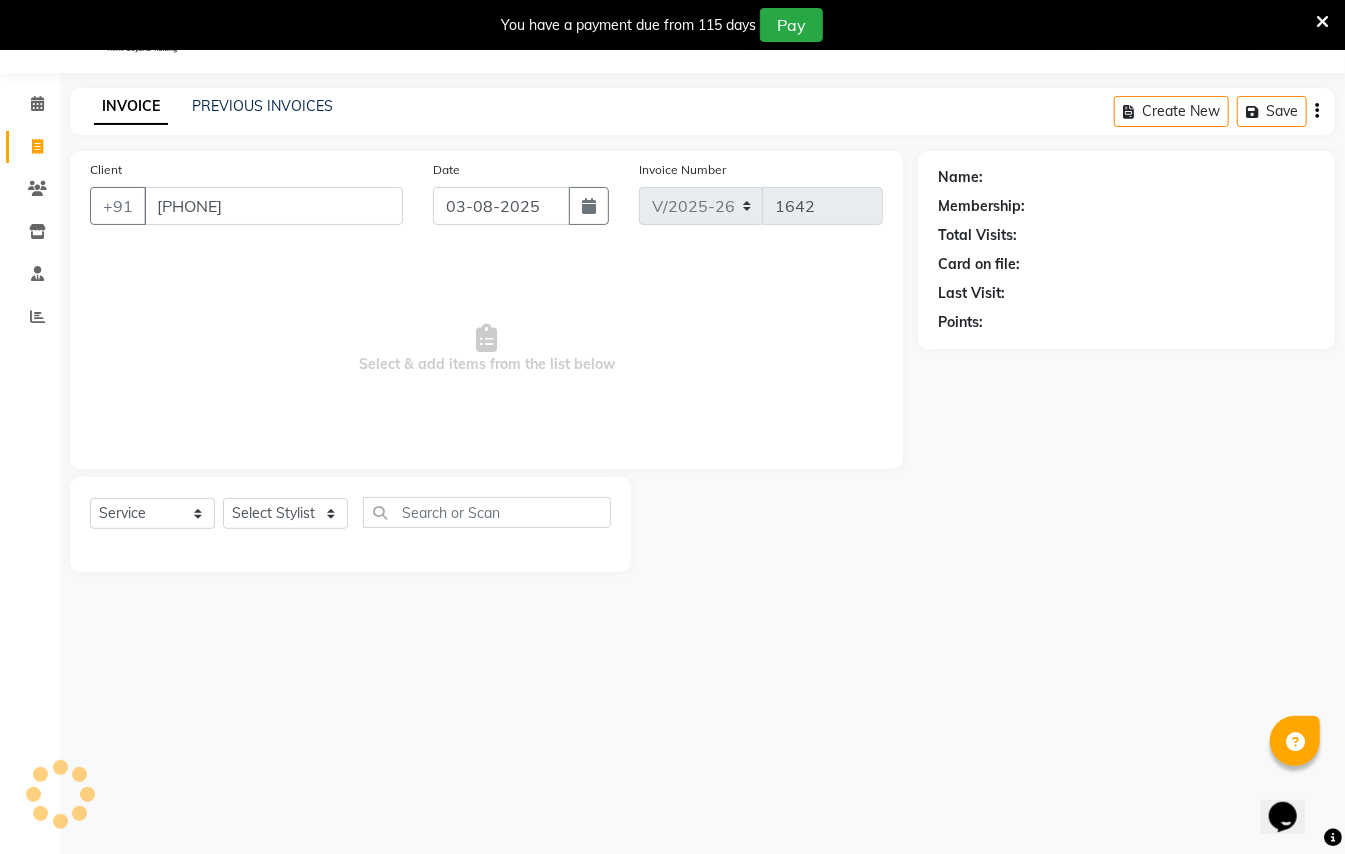 type on "[PHONE]" 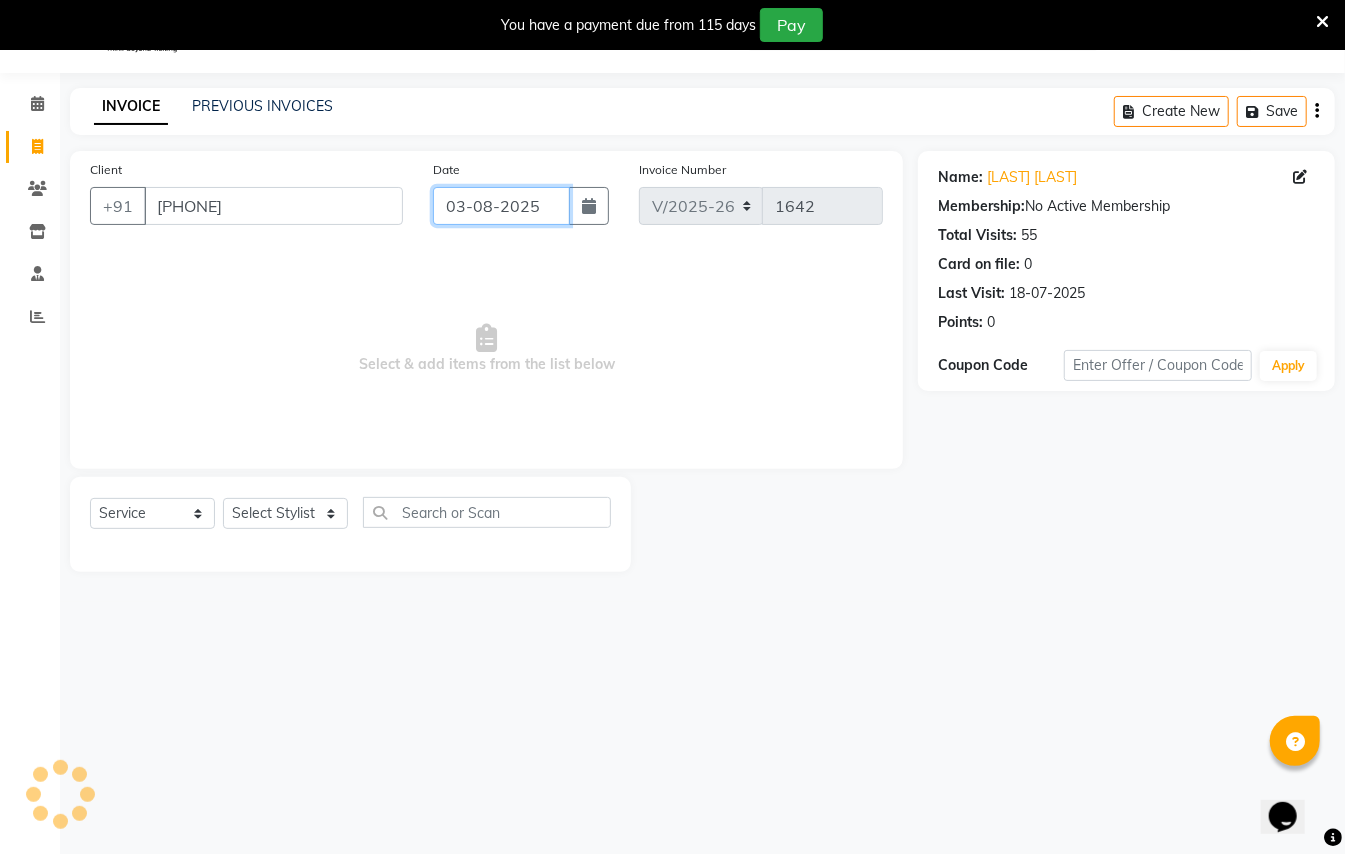 click on "03-08-2025" 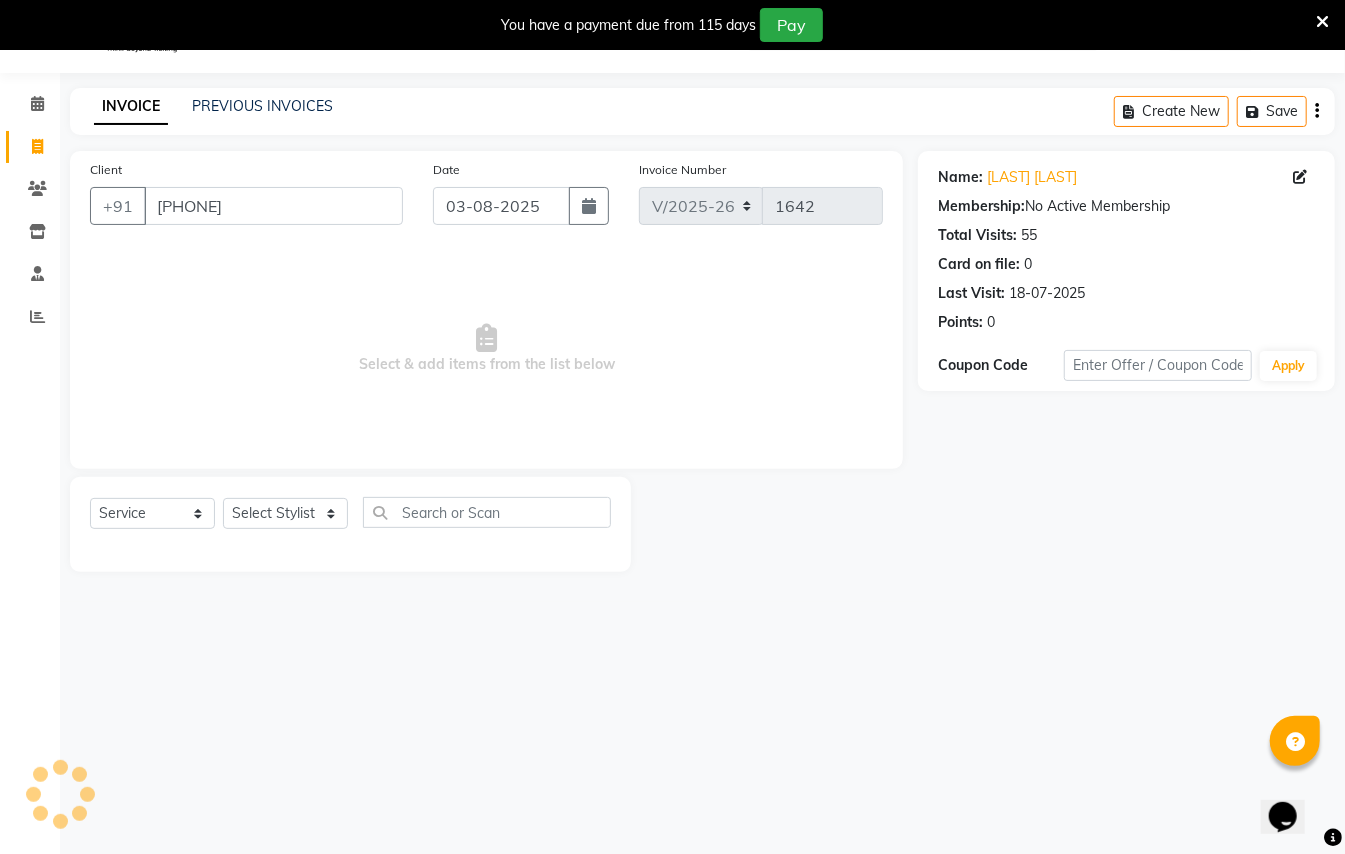 select on "8" 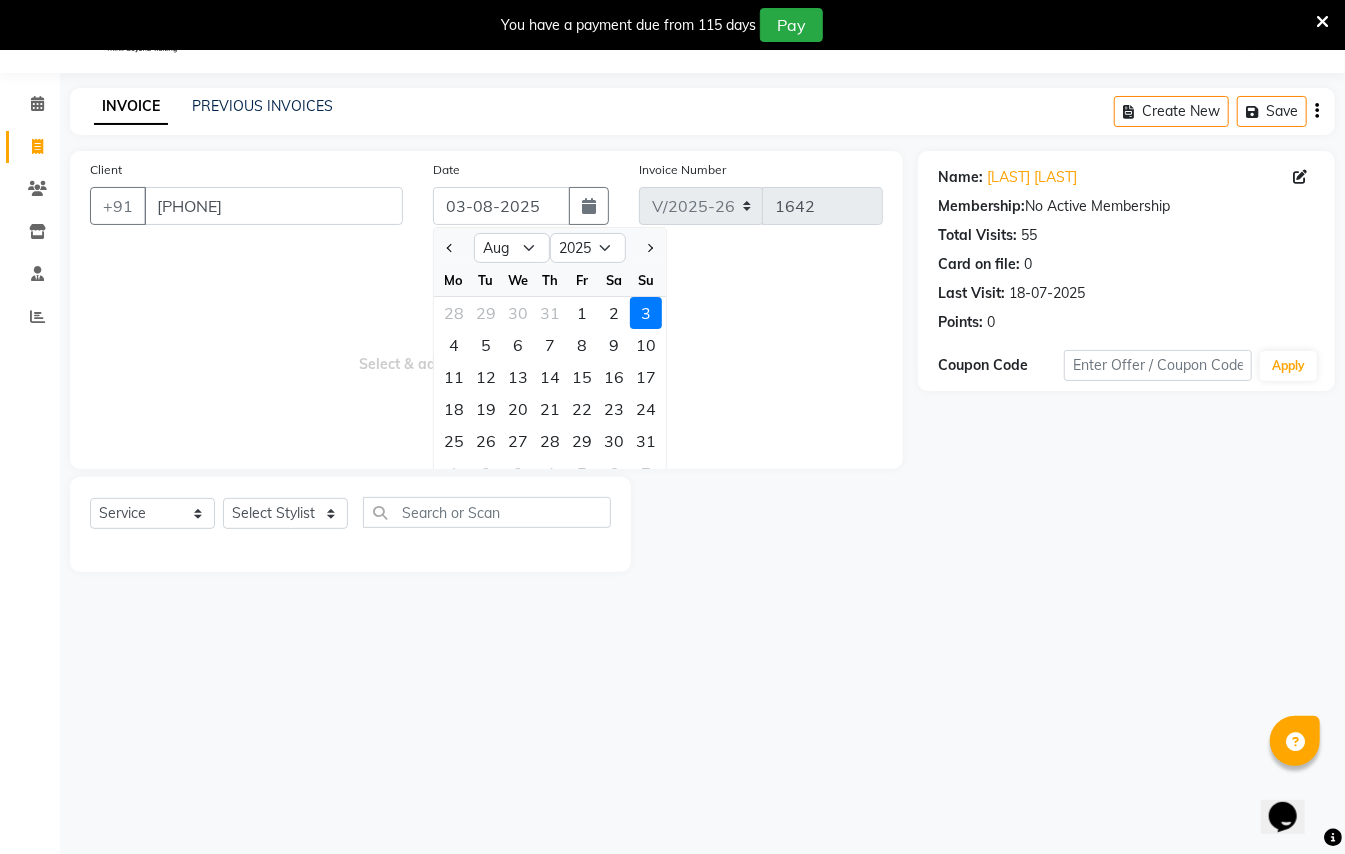 drag, startPoint x: 362, startPoint y: 389, endPoint x: 322, endPoint y: 461, distance: 82.36504 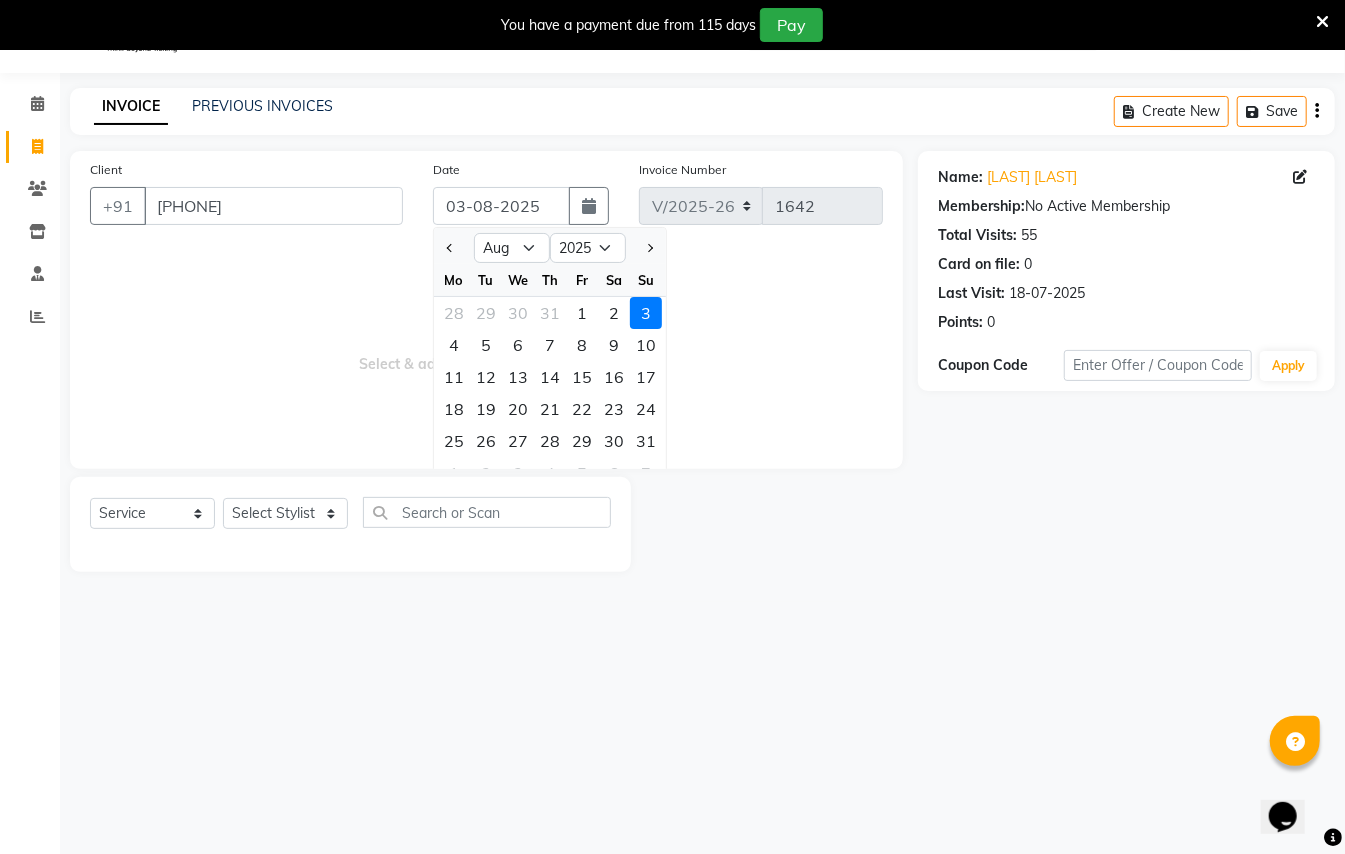 click on "Select & add items from the list below" at bounding box center [486, 349] 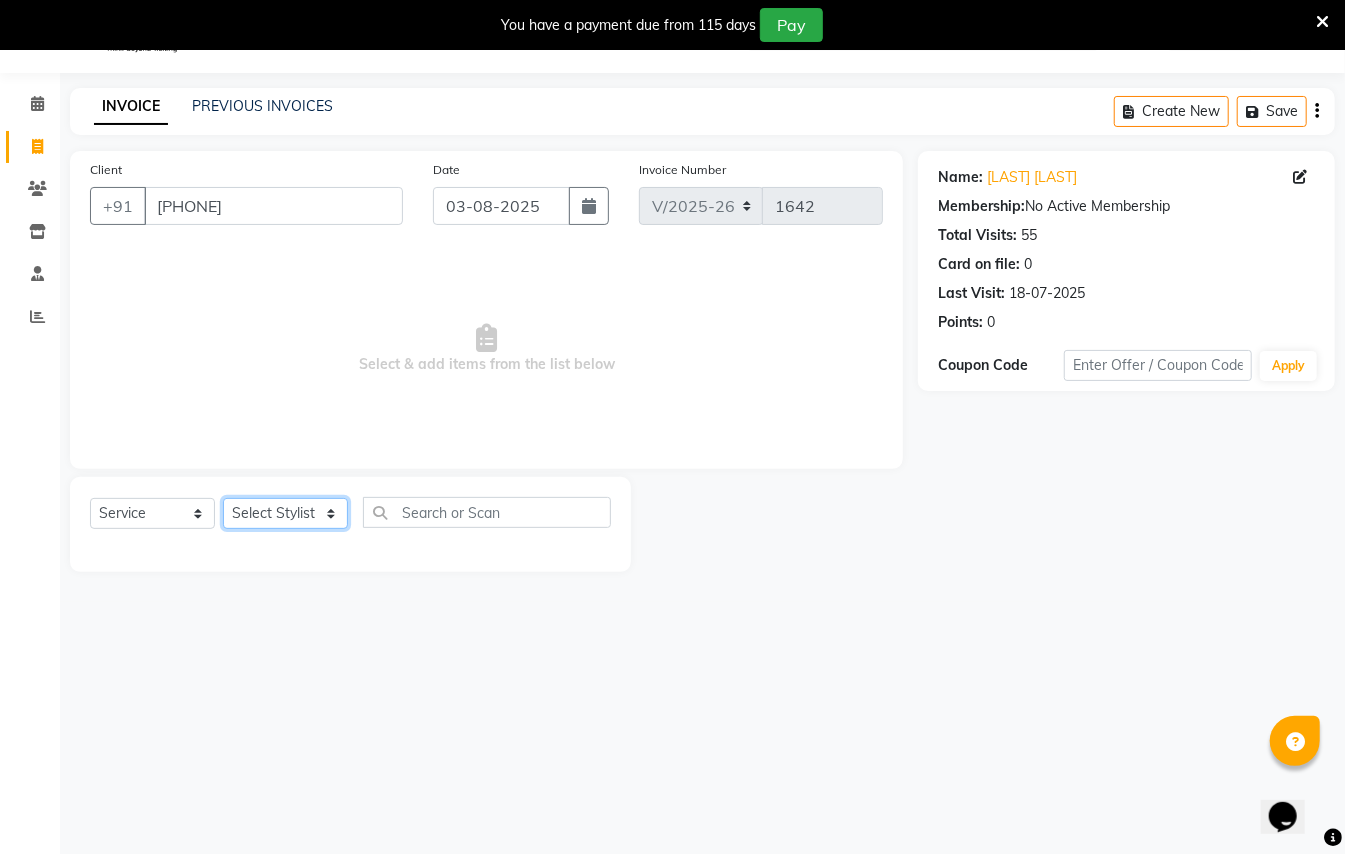 click on "Select Stylist [FIRST] [LAST] [FIRST] [LAST] [FIRST] [LAST] [LAST] Manager [LAST]  [LAST] Owner [FIRST] [LAST]" 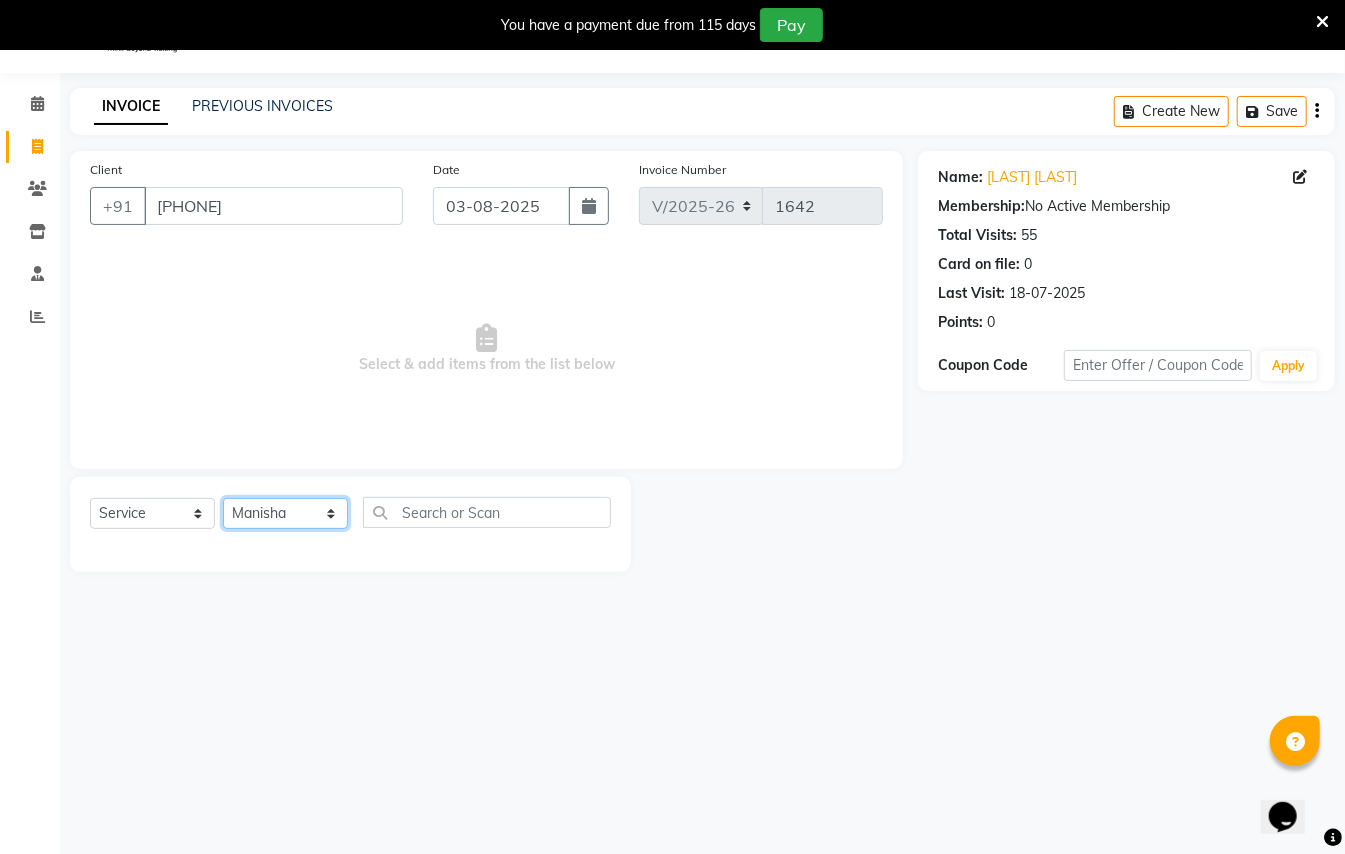 click on "Select Stylist [FIRST] [LAST] [FIRST] [LAST] [FIRST] [LAST] [LAST] Manager [LAST]  [LAST] Owner [FIRST] [LAST]" 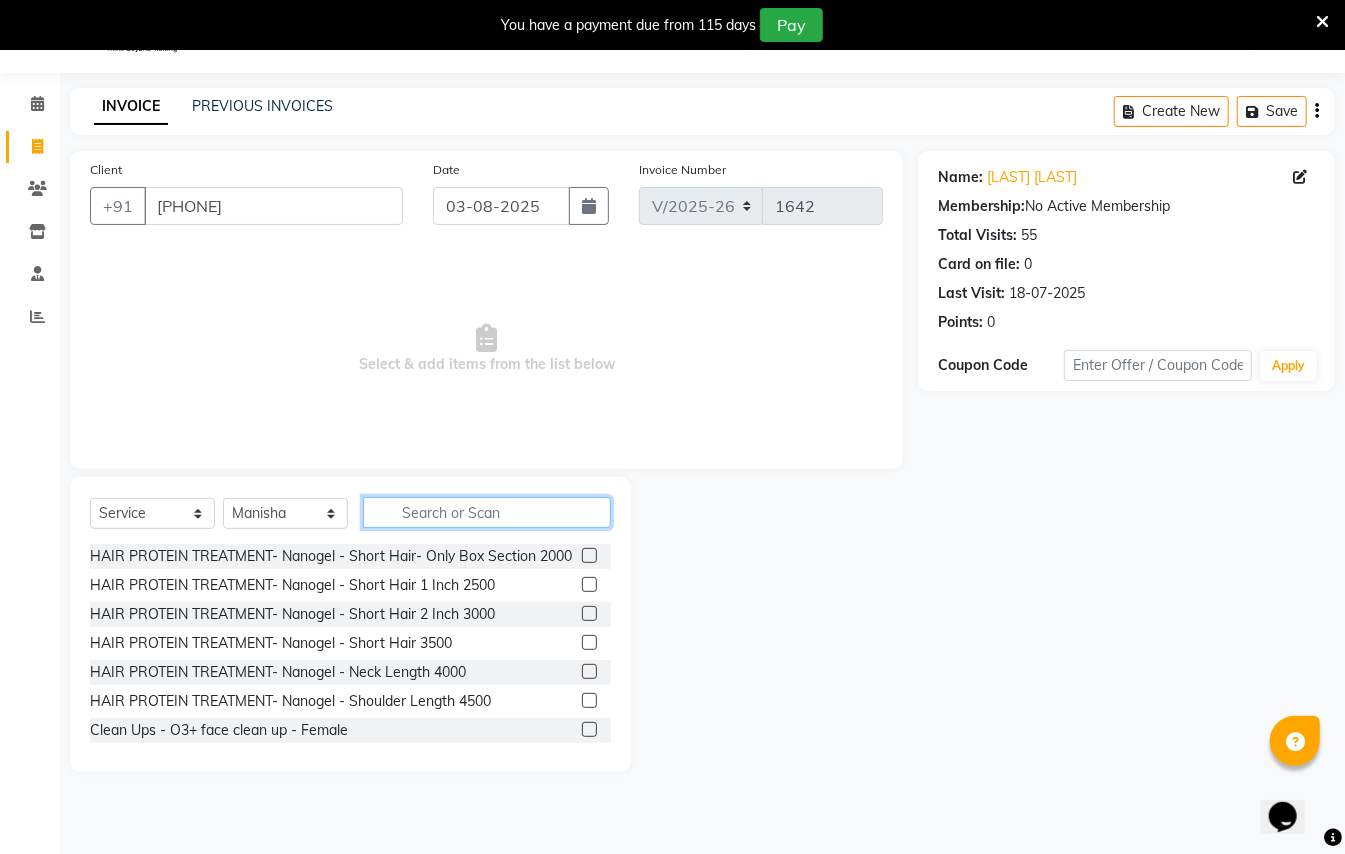 click 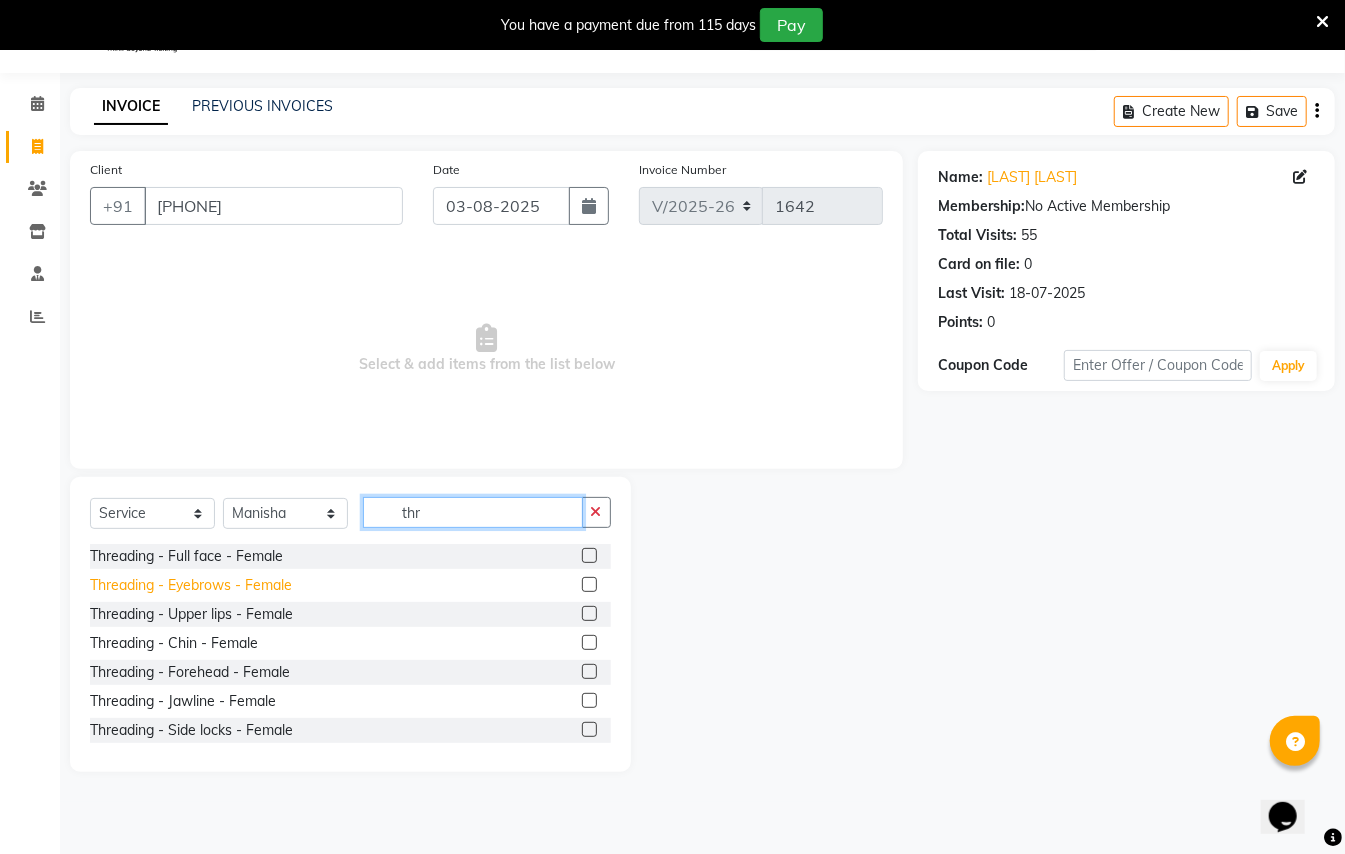type on "thr" 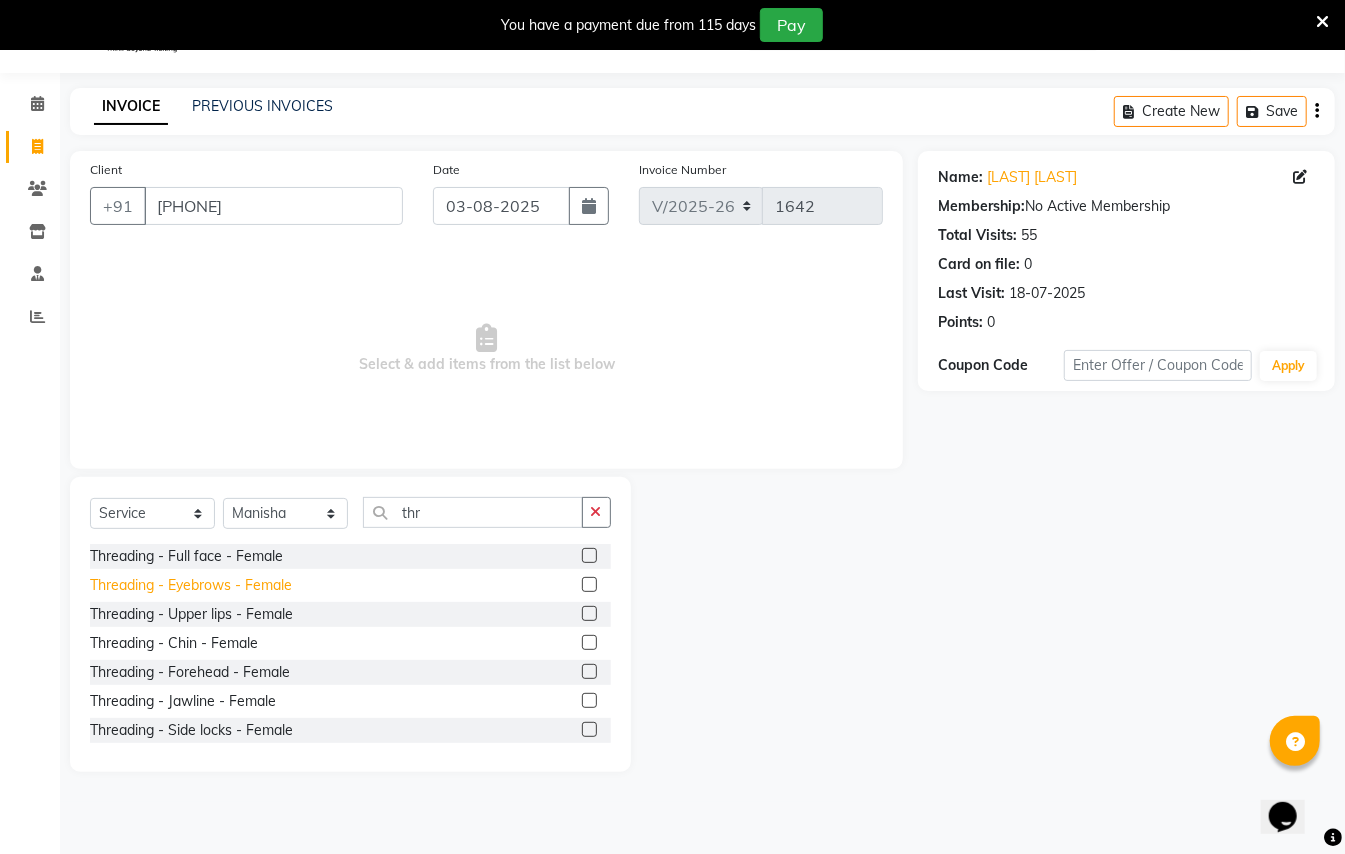 click on "Threading - Eyebrows - Female" 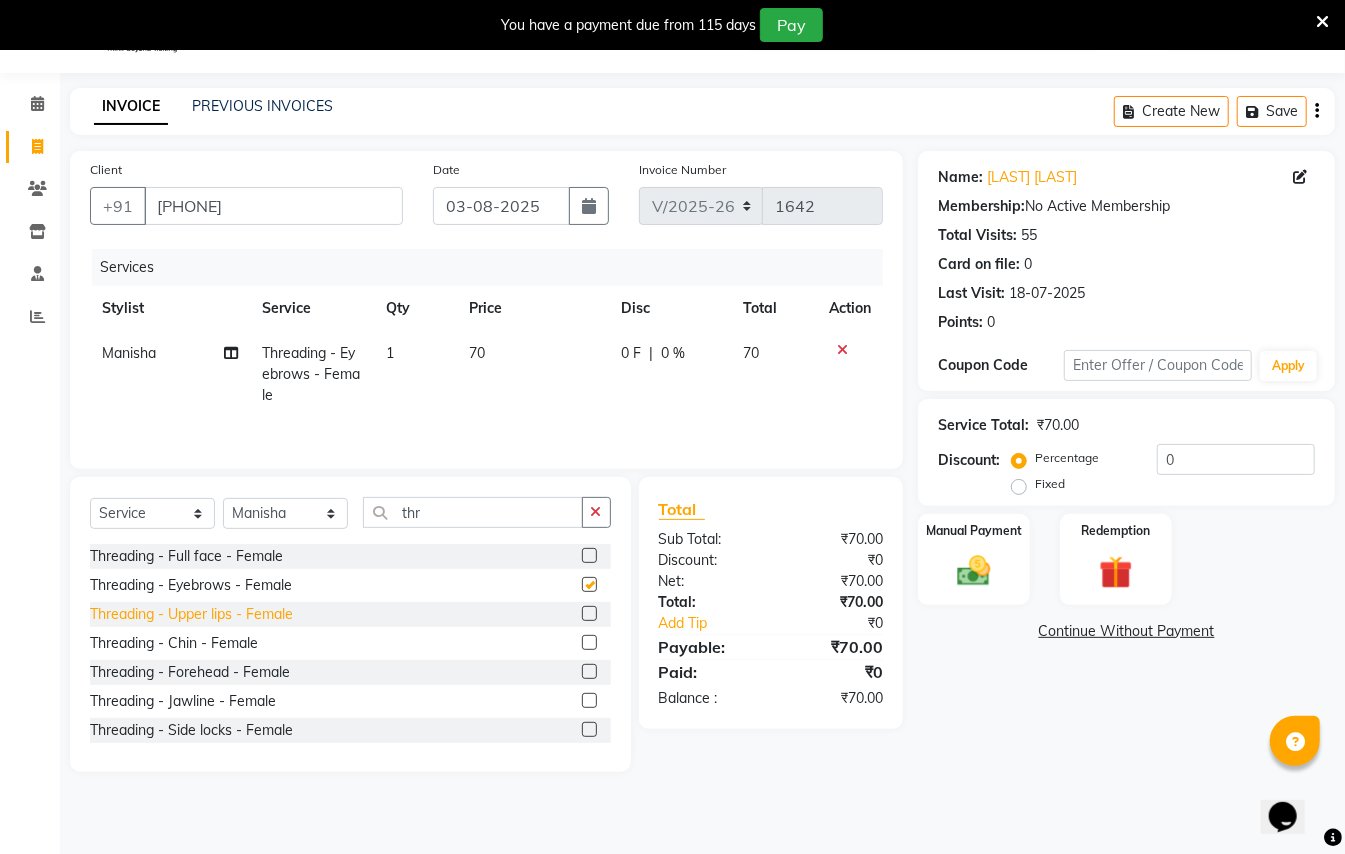 checkbox on "false" 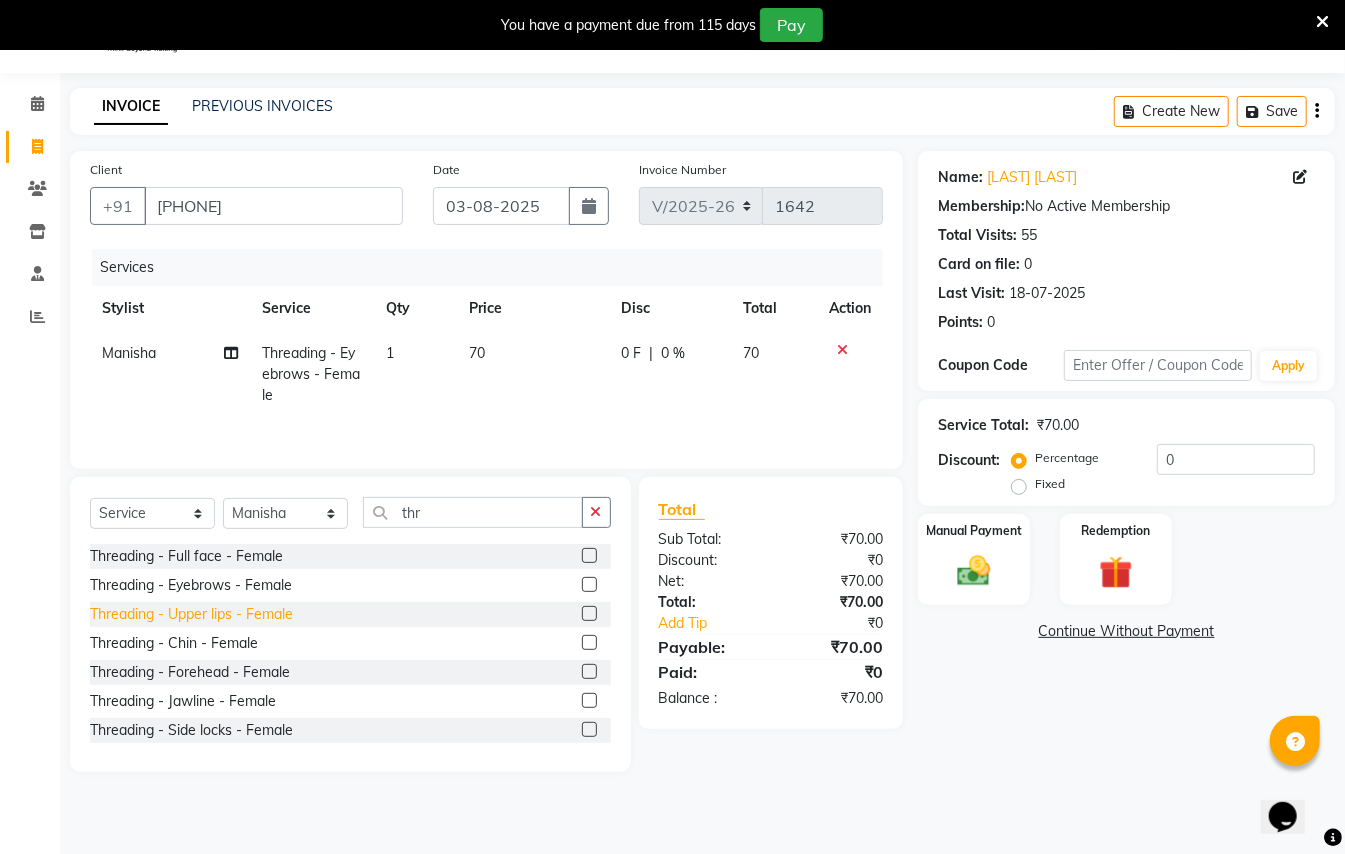 click on "Threading - Upper lips - Female" 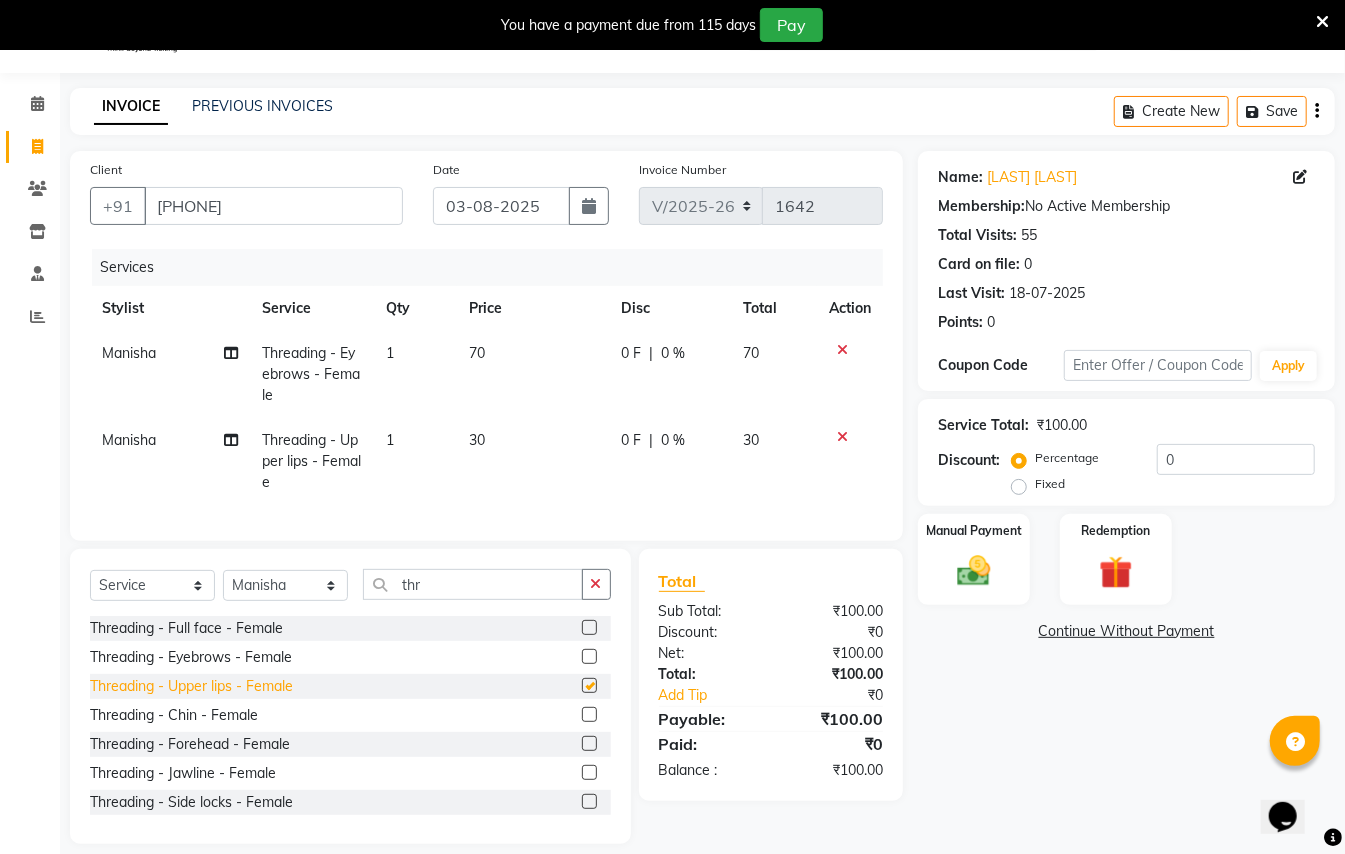 checkbox on "false" 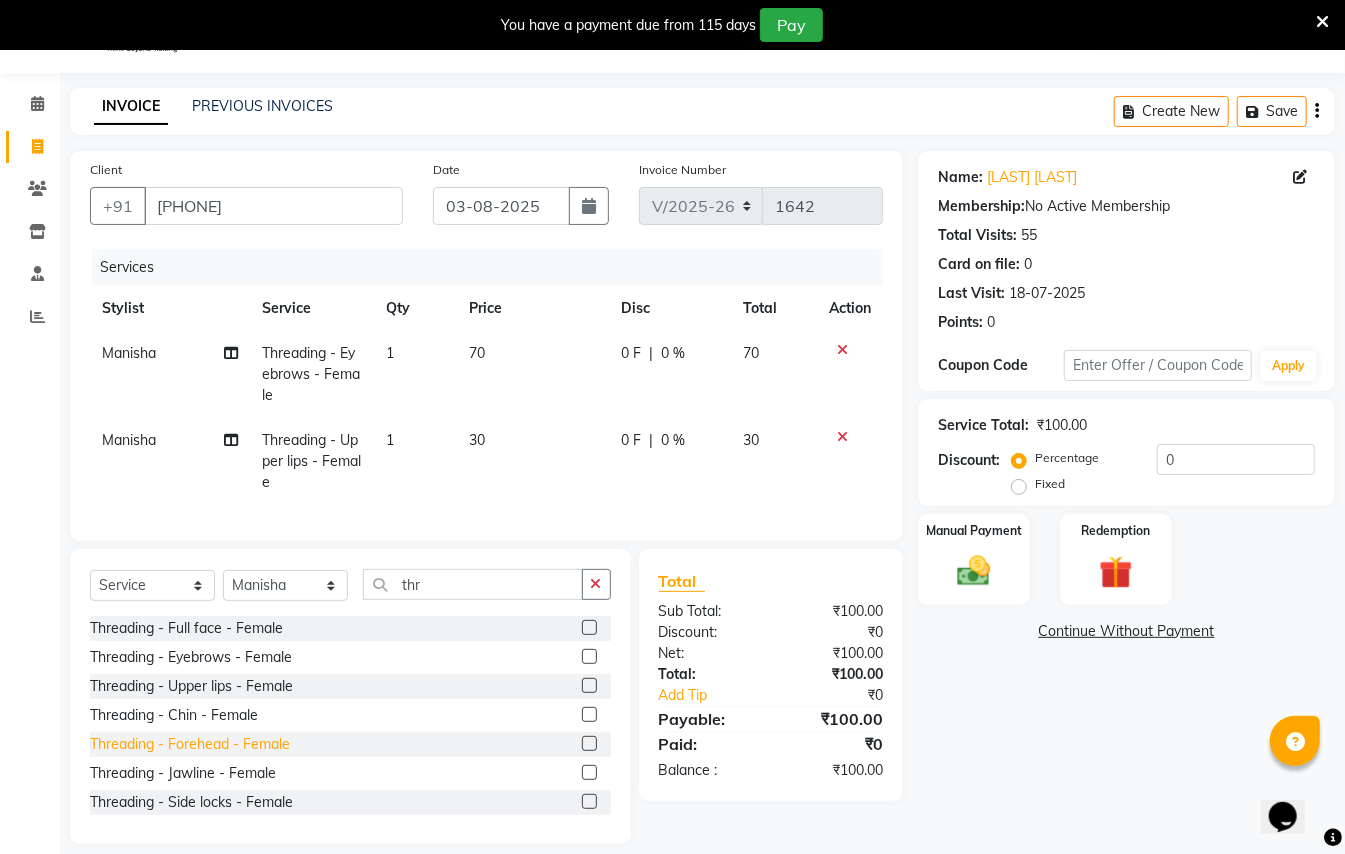 click on "Threading - Forehead - Female" 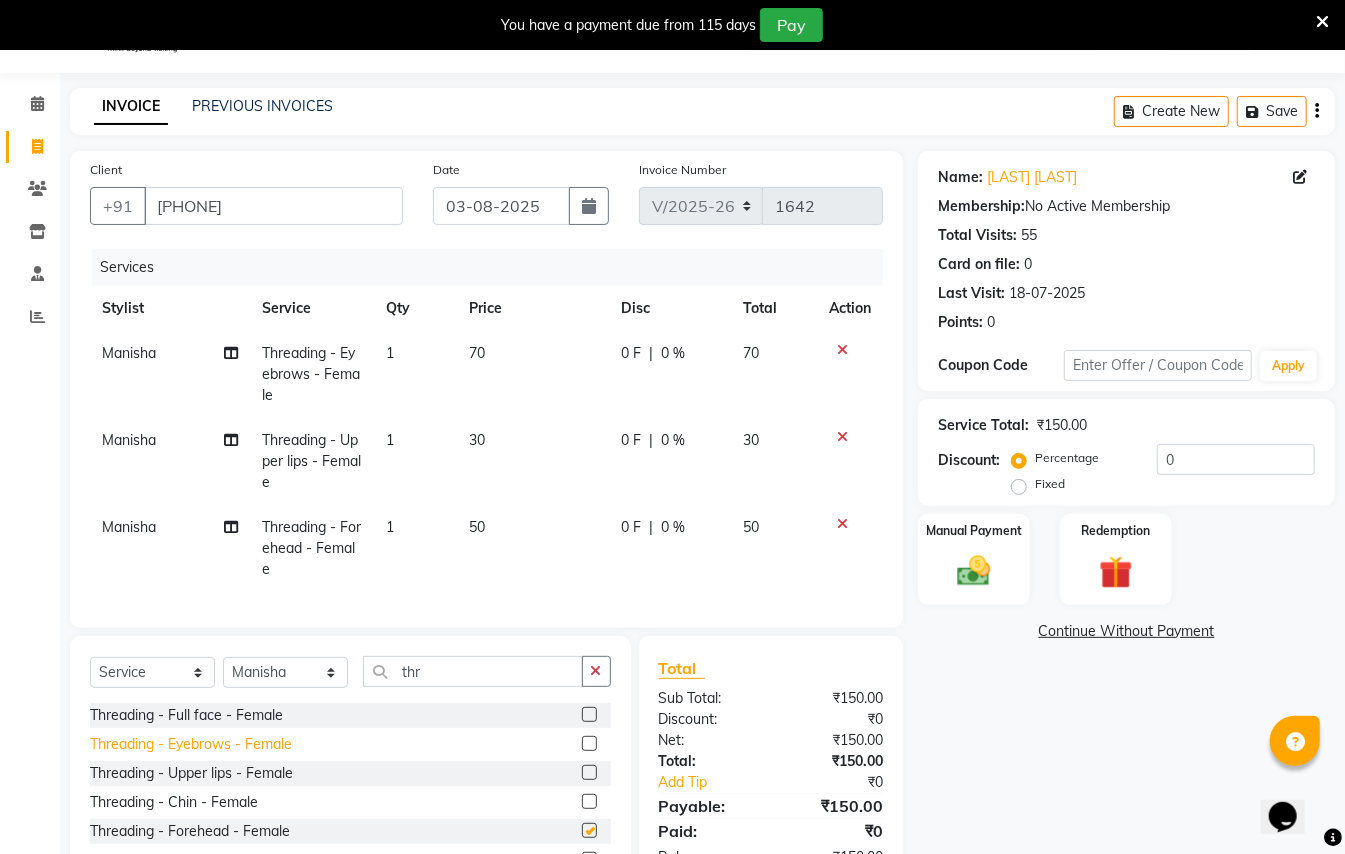 checkbox on "false" 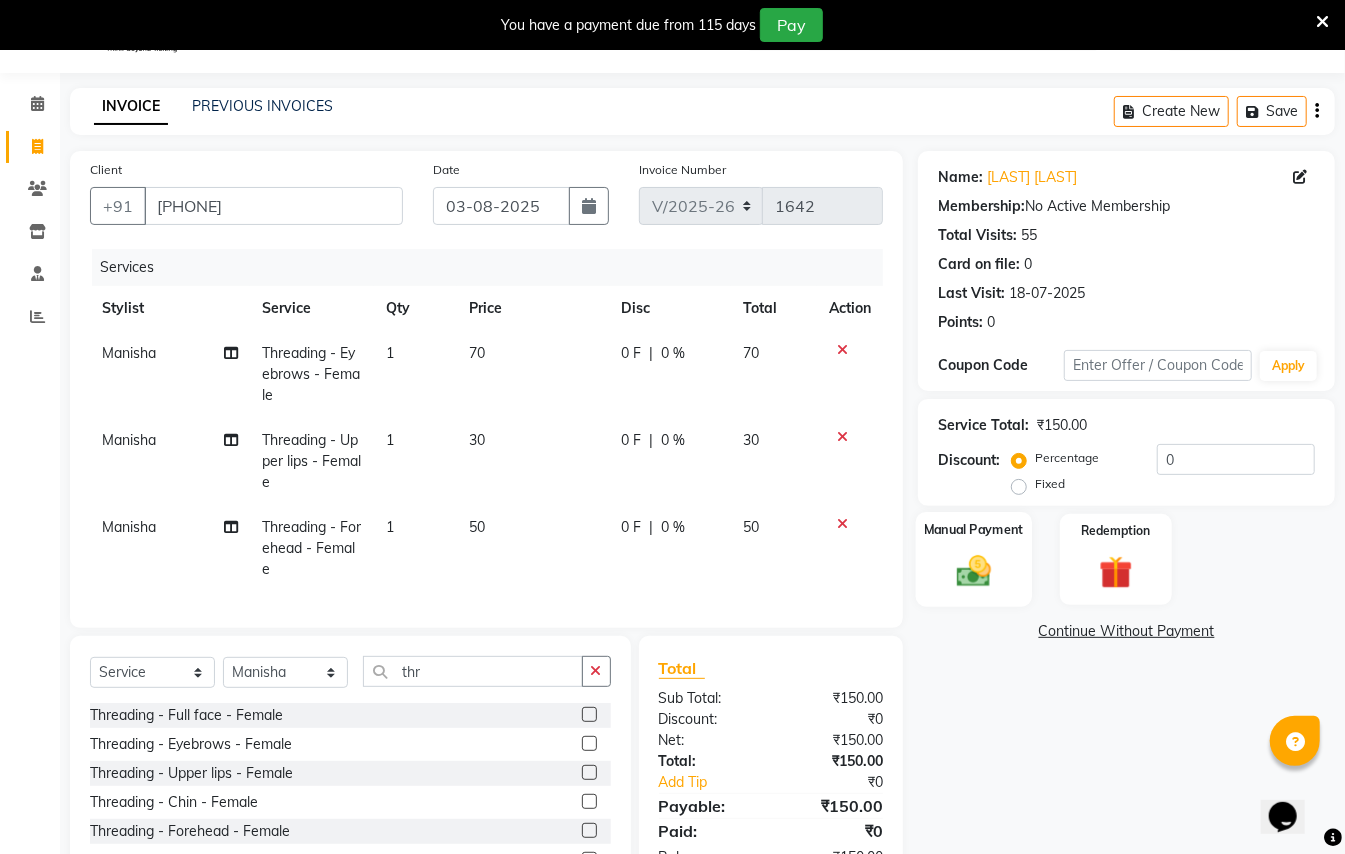 click 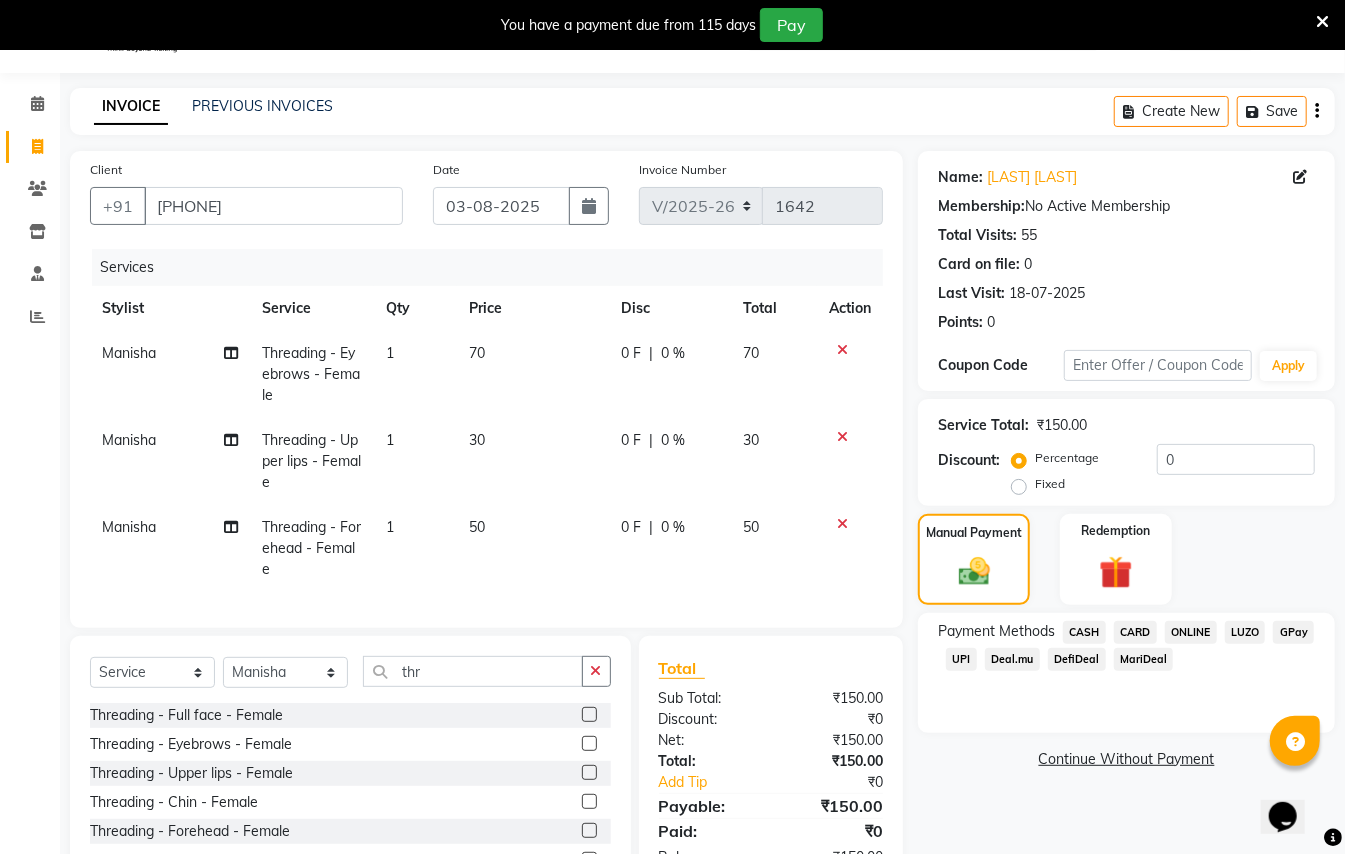 click on "GPay" 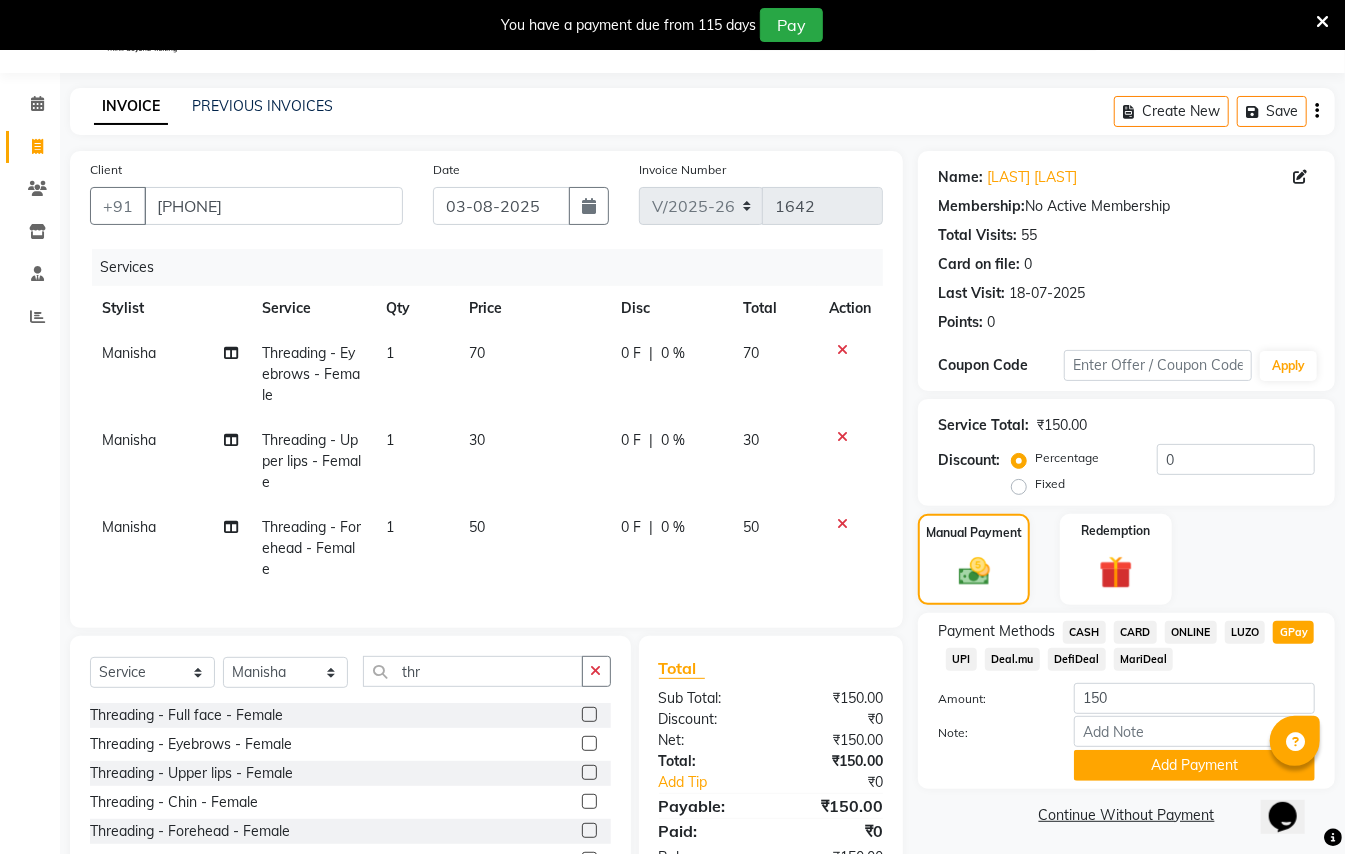 click on "CASH" 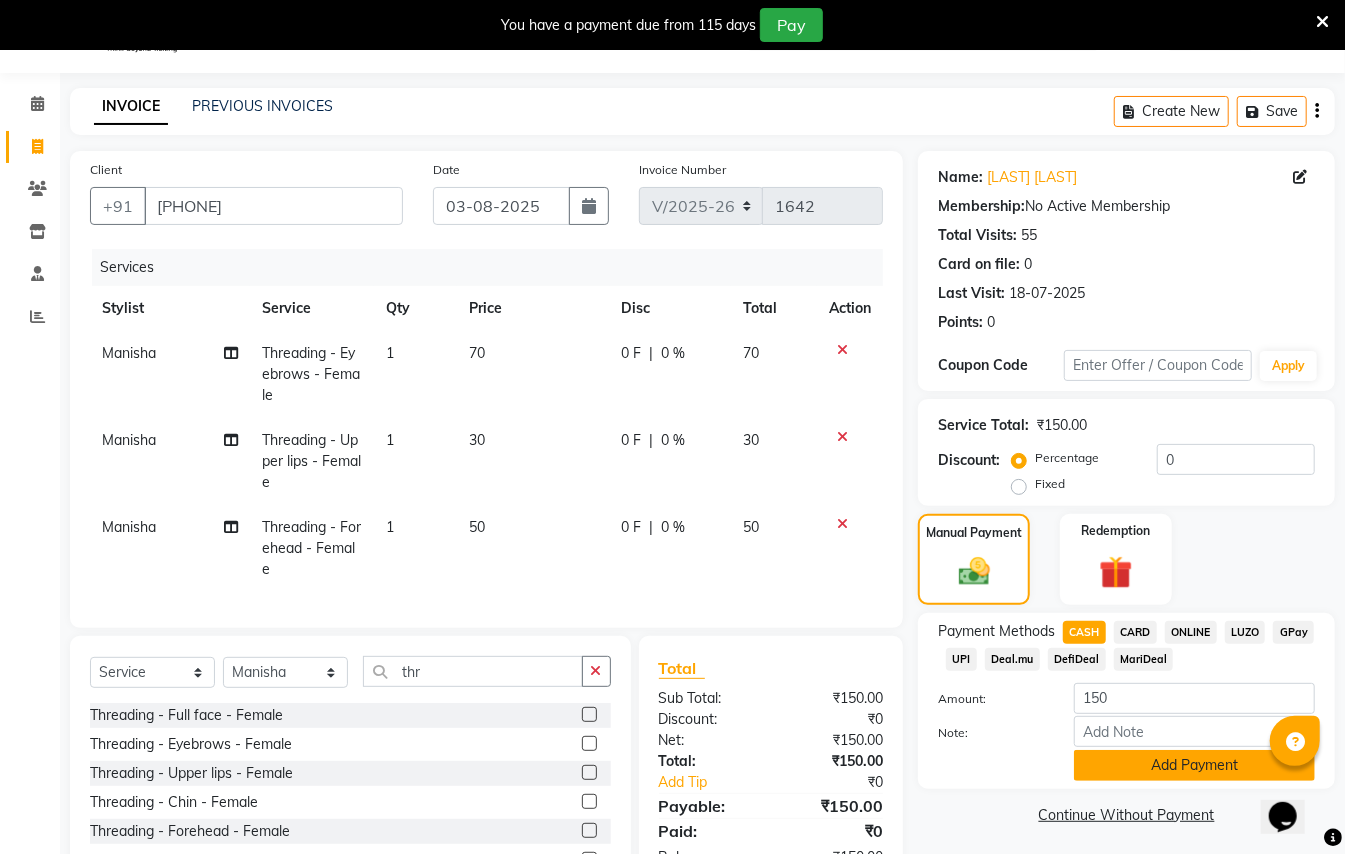 click on "Add Payment" 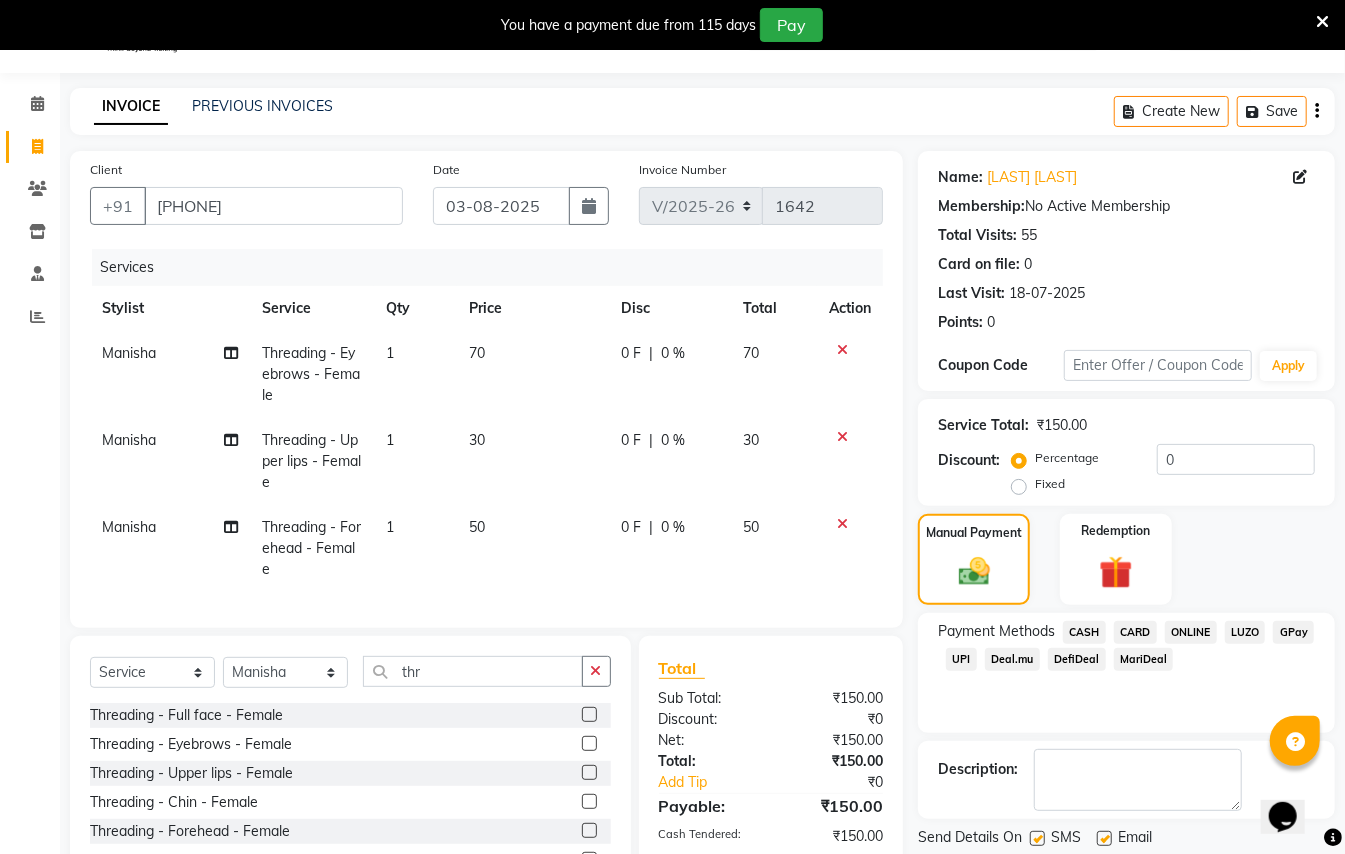scroll, scrollTop: 205, scrollLeft: 0, axis: vertical 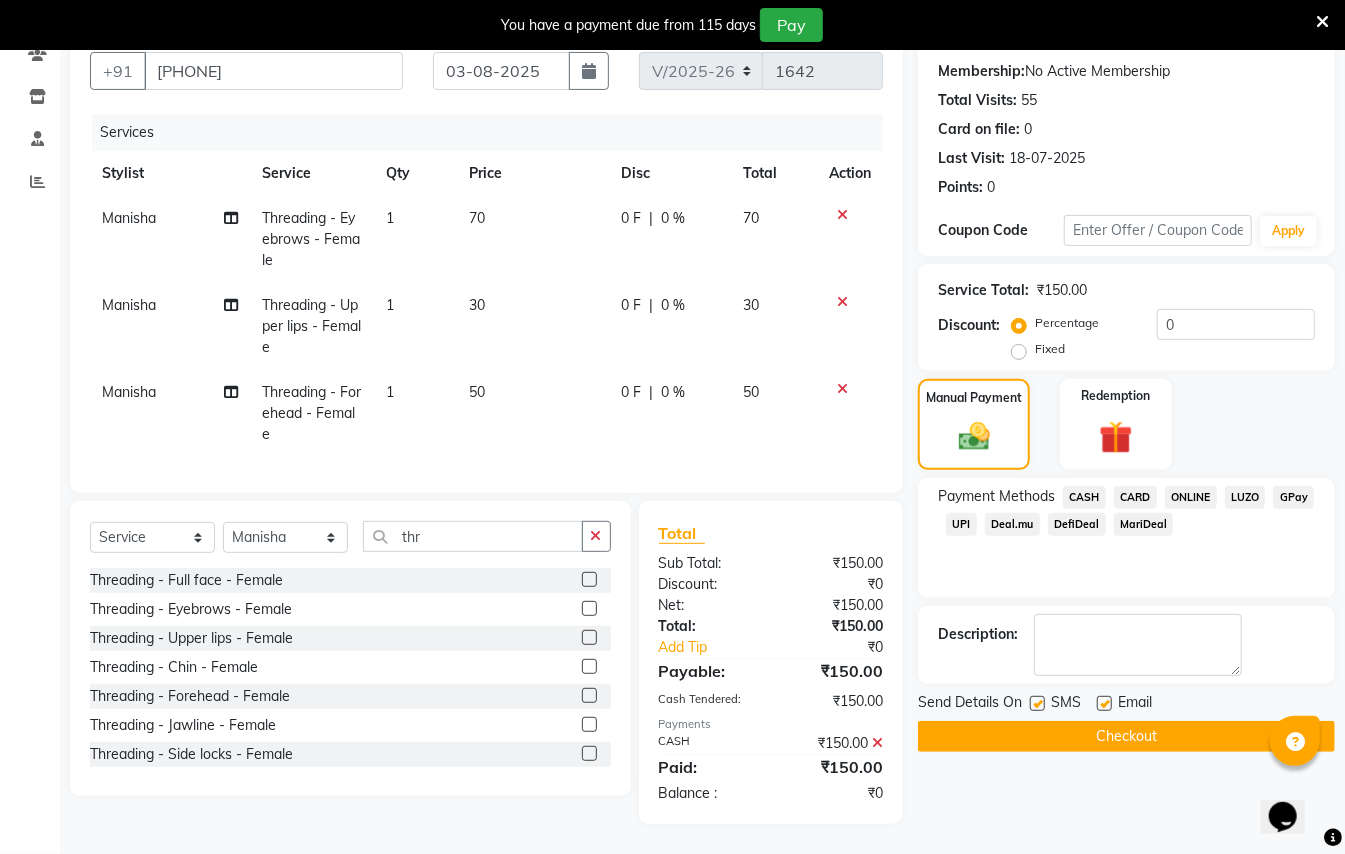 click on "Checkout" 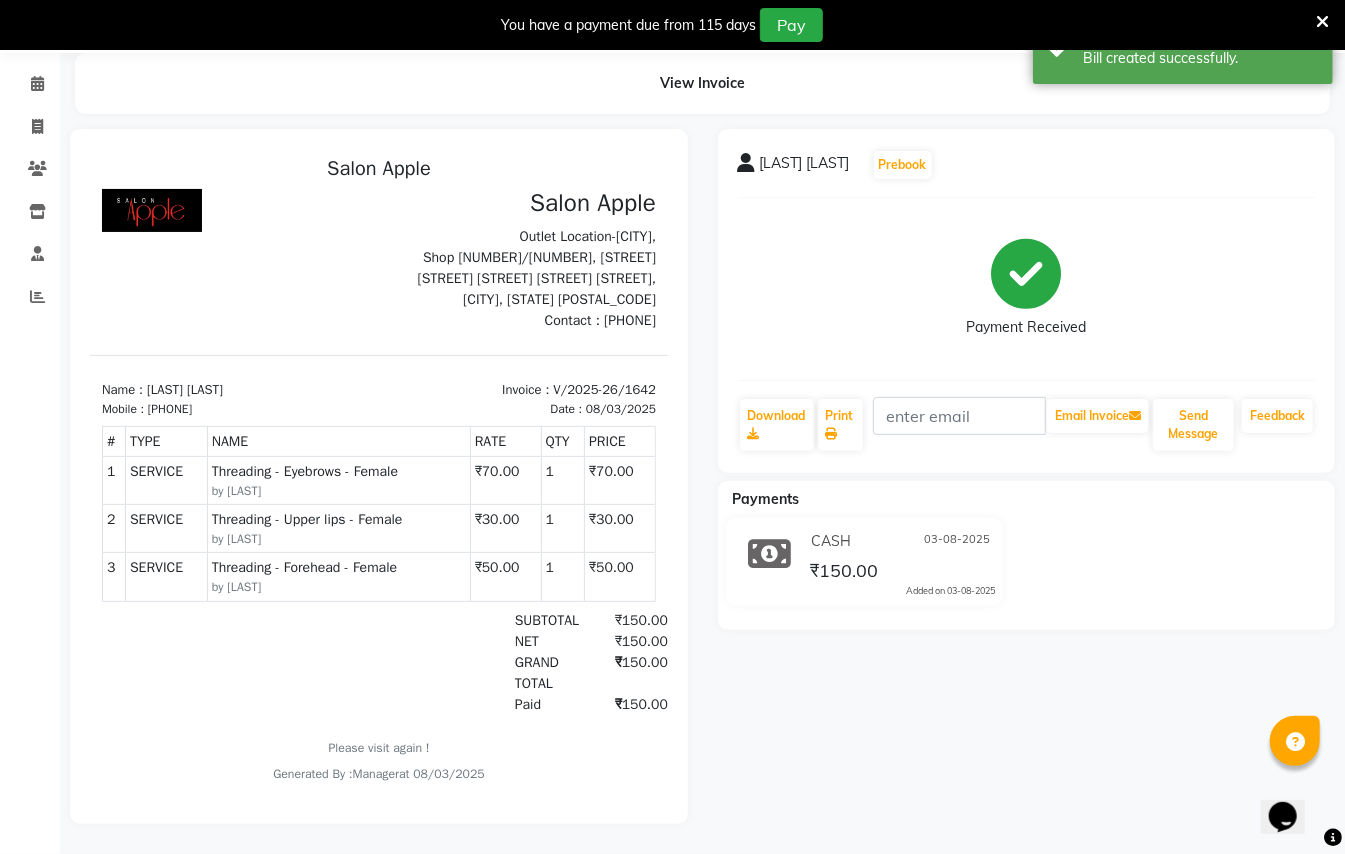 scroll, scrollTop: 0, scrollLeft: 0, axis: both 